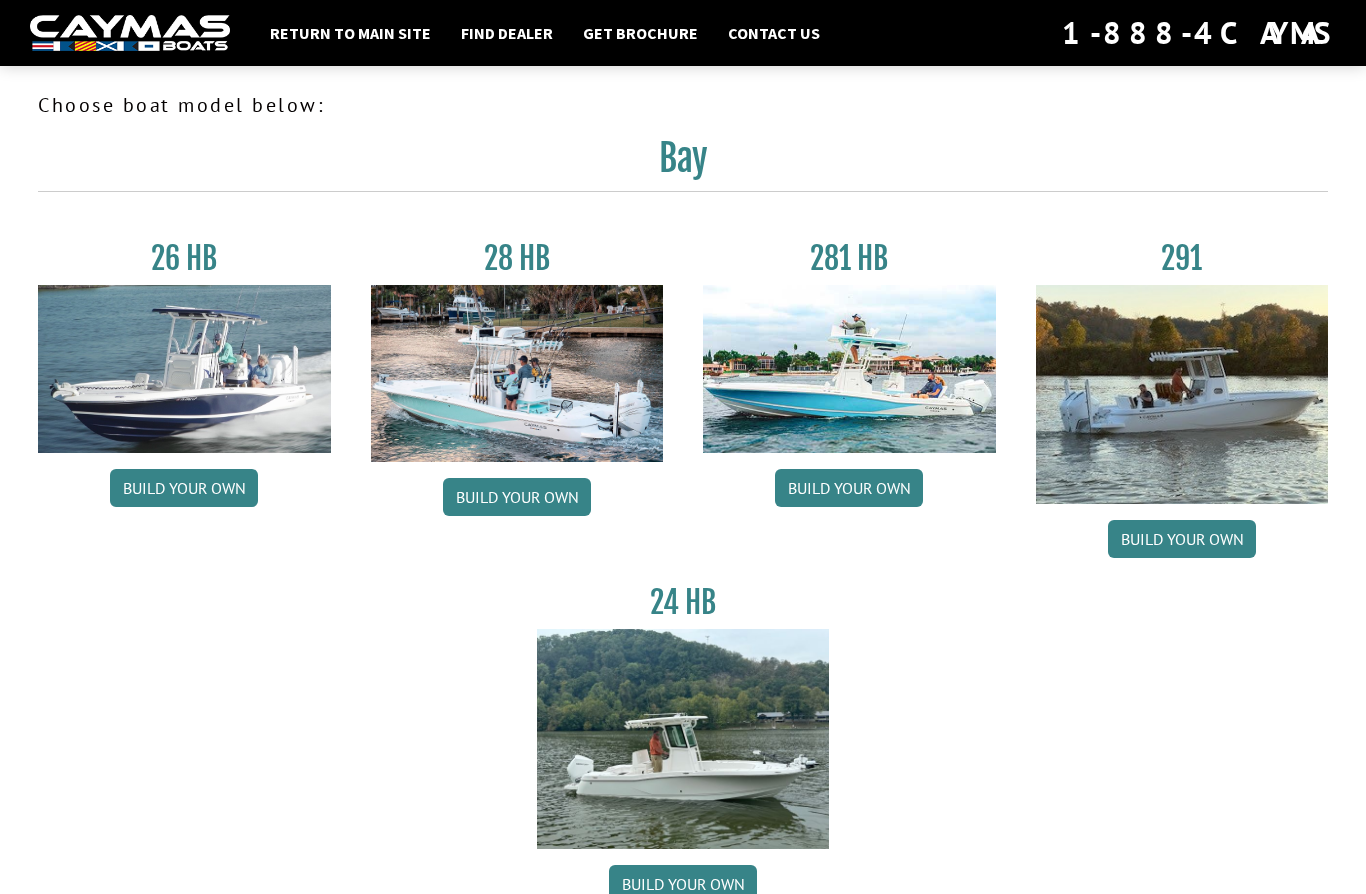 scroll, scrollTop: 0, scrollLeft: 0, axis: both 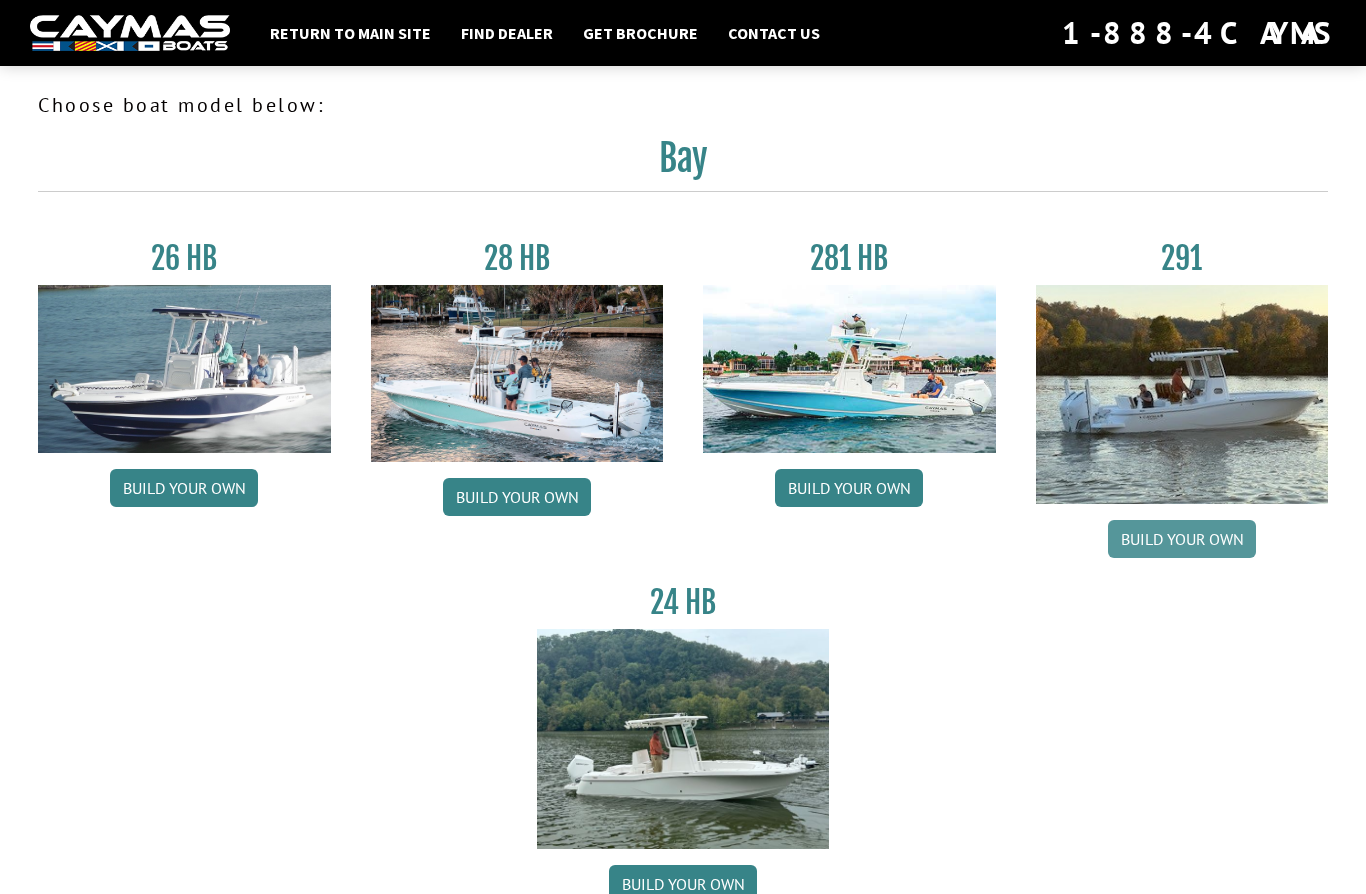 click on "Build your own" at bounding box center (1182, 539) 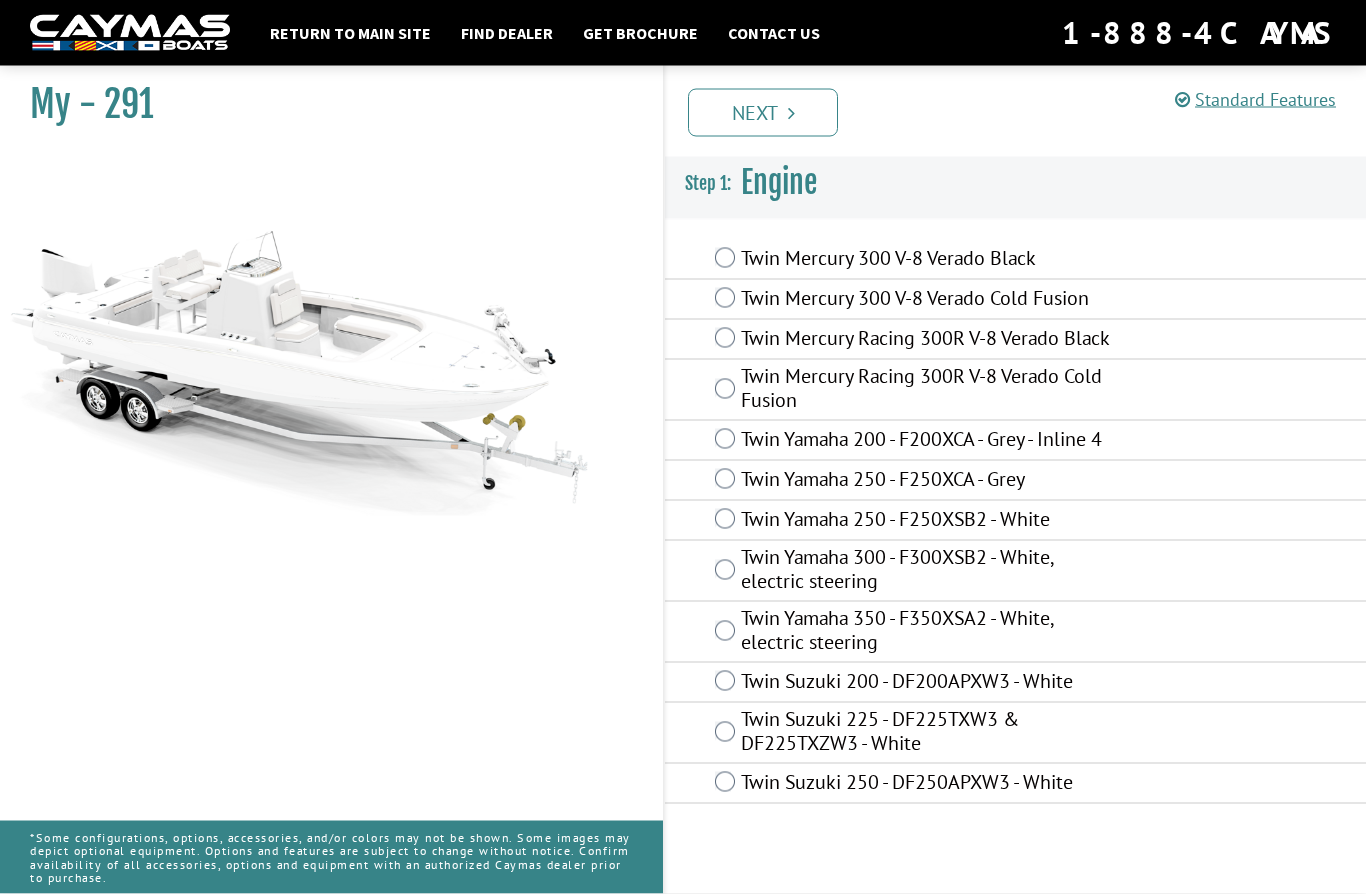 scroll, scrollTop: 83, scrollLeft: 0, axis: vertical 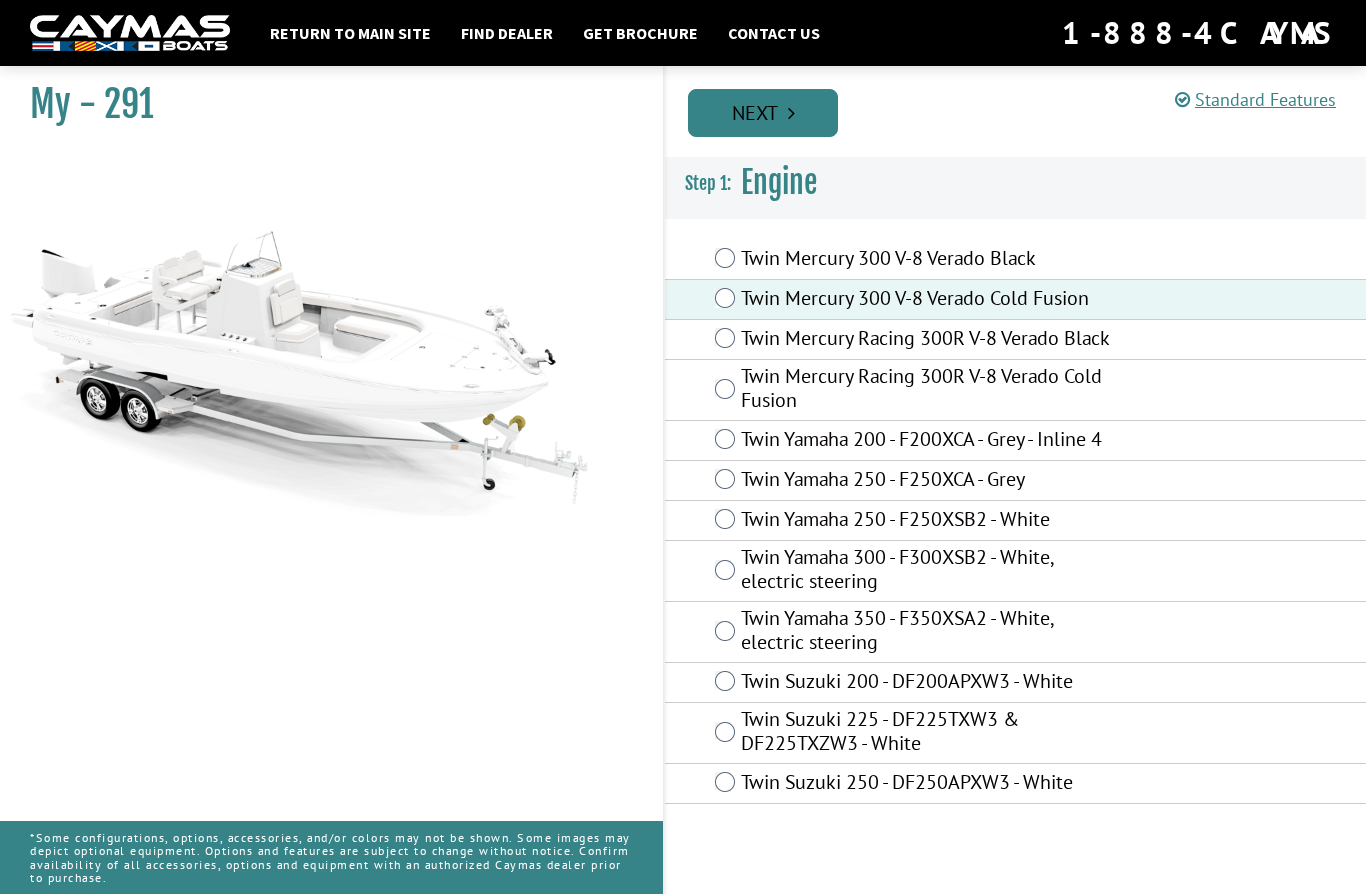 click on "Next" at bounding box center [763, 113] 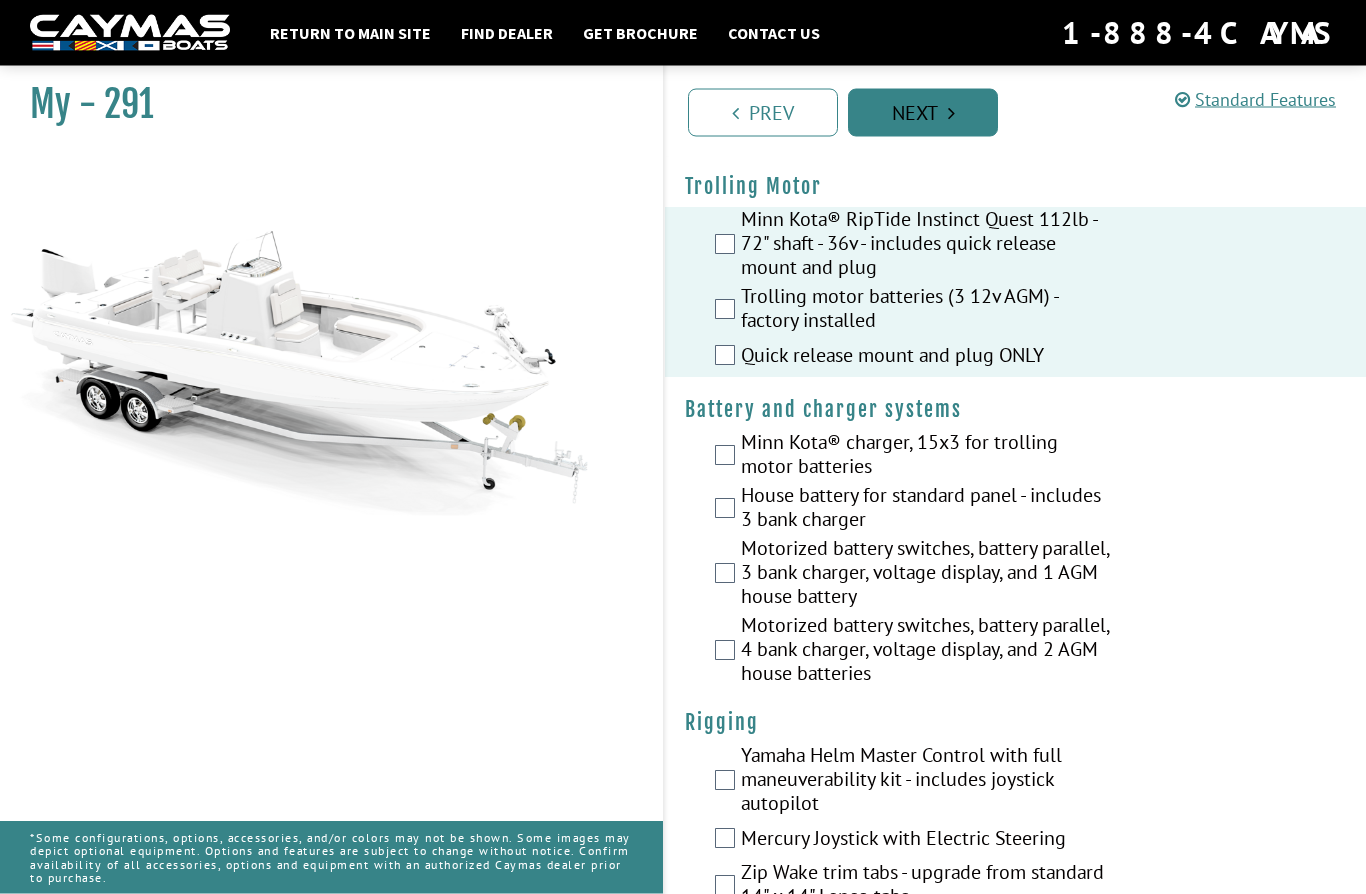 scroll, scrollTop: 52, scrollLeft: 0, axis: vertical 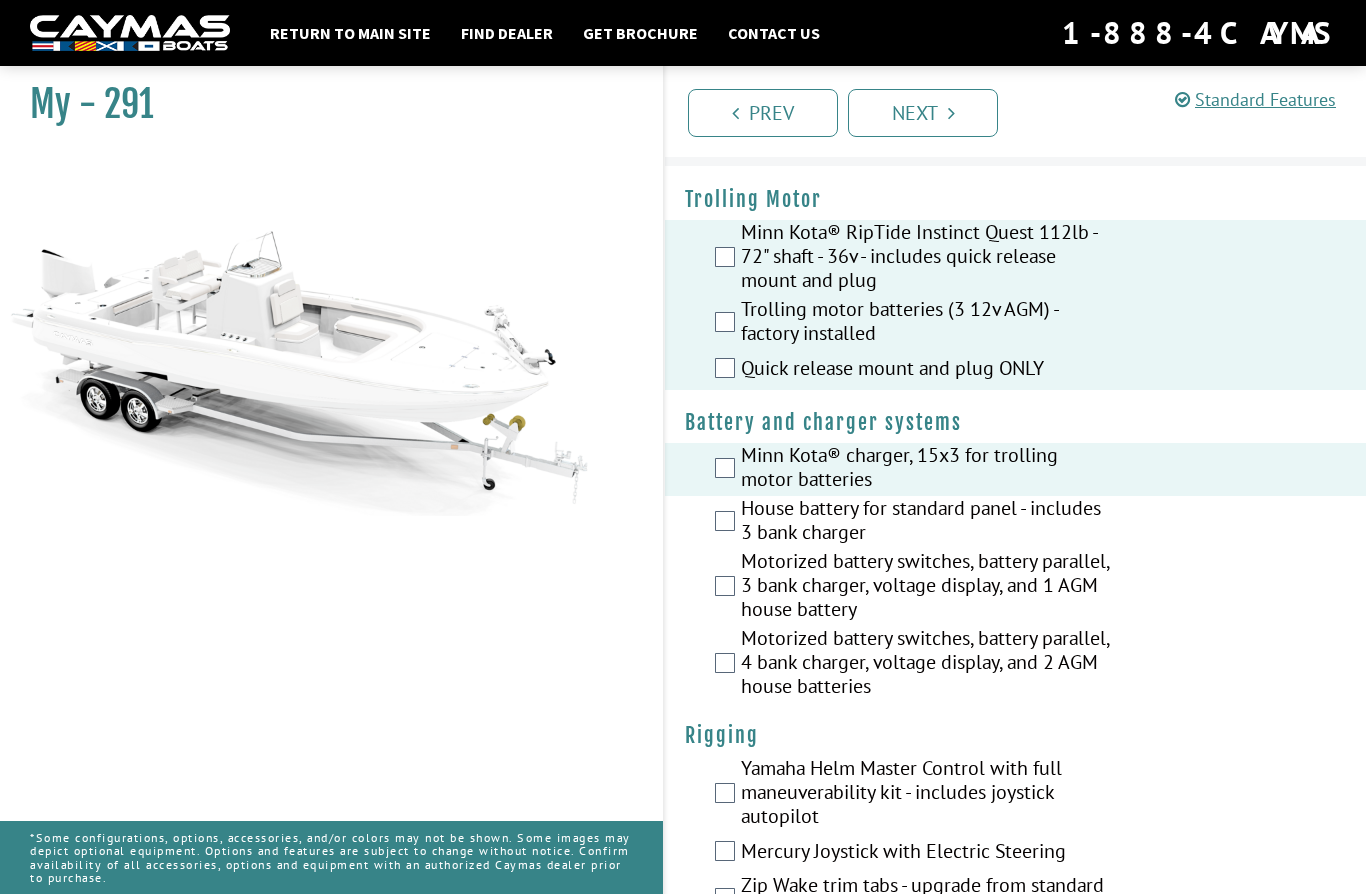 click on "House battery for standard panel - includes 3 bank charger" at bounding box center (1015, 522) 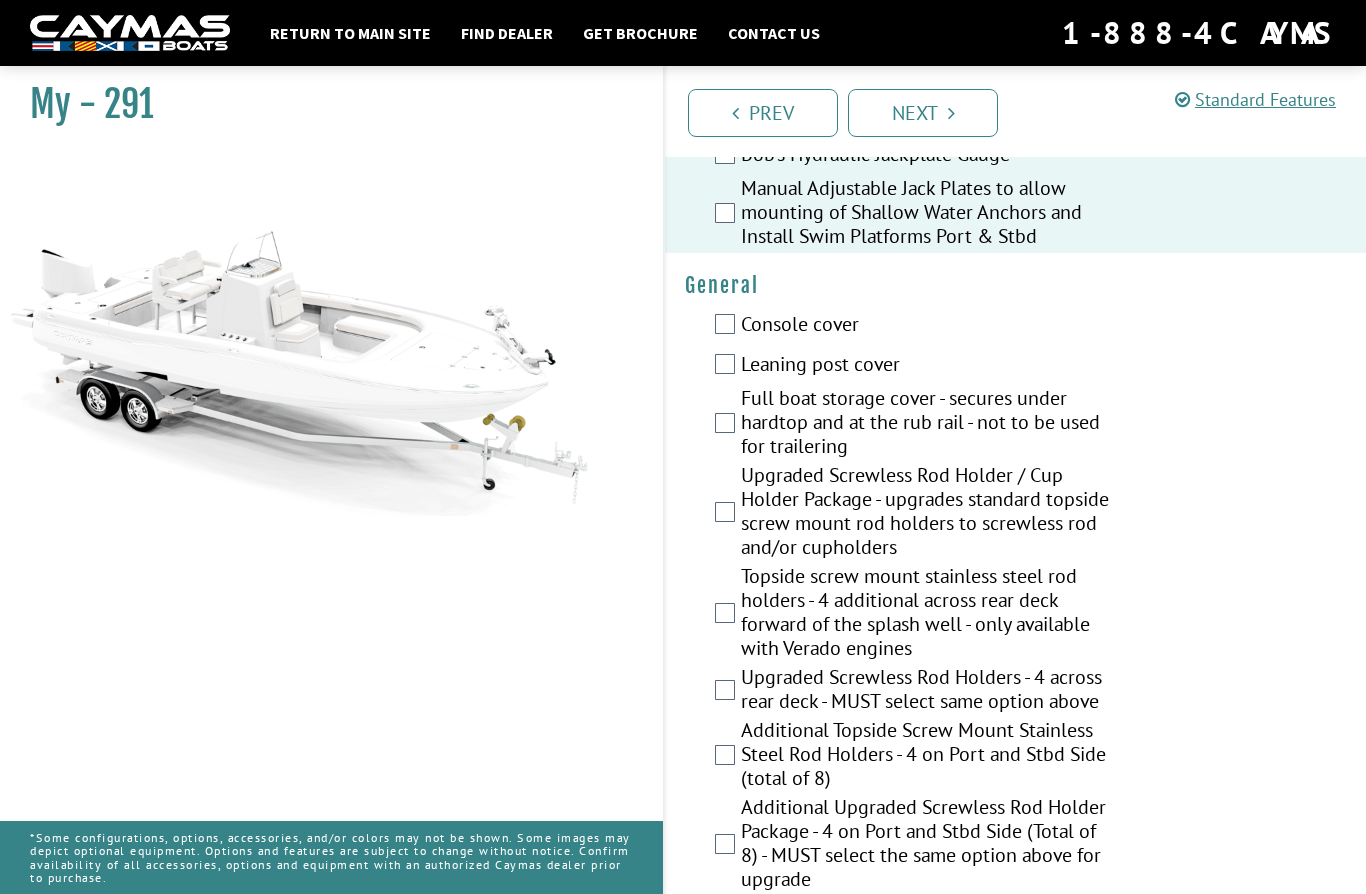scroll, scrollTop: 1260, scrollLeft: 0, axis: vertical 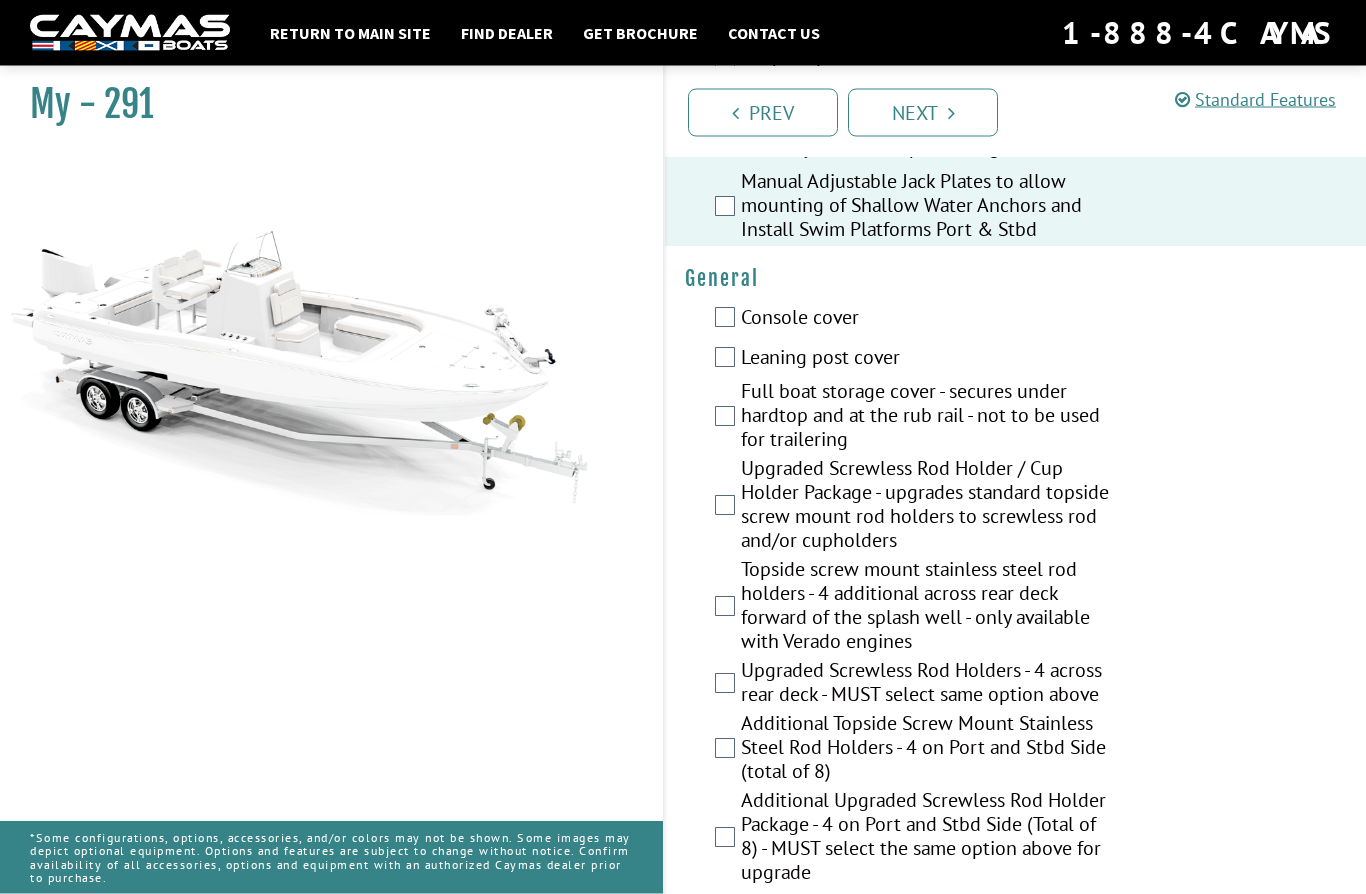 click on "Console cover" at bounding box center (1015, 320) 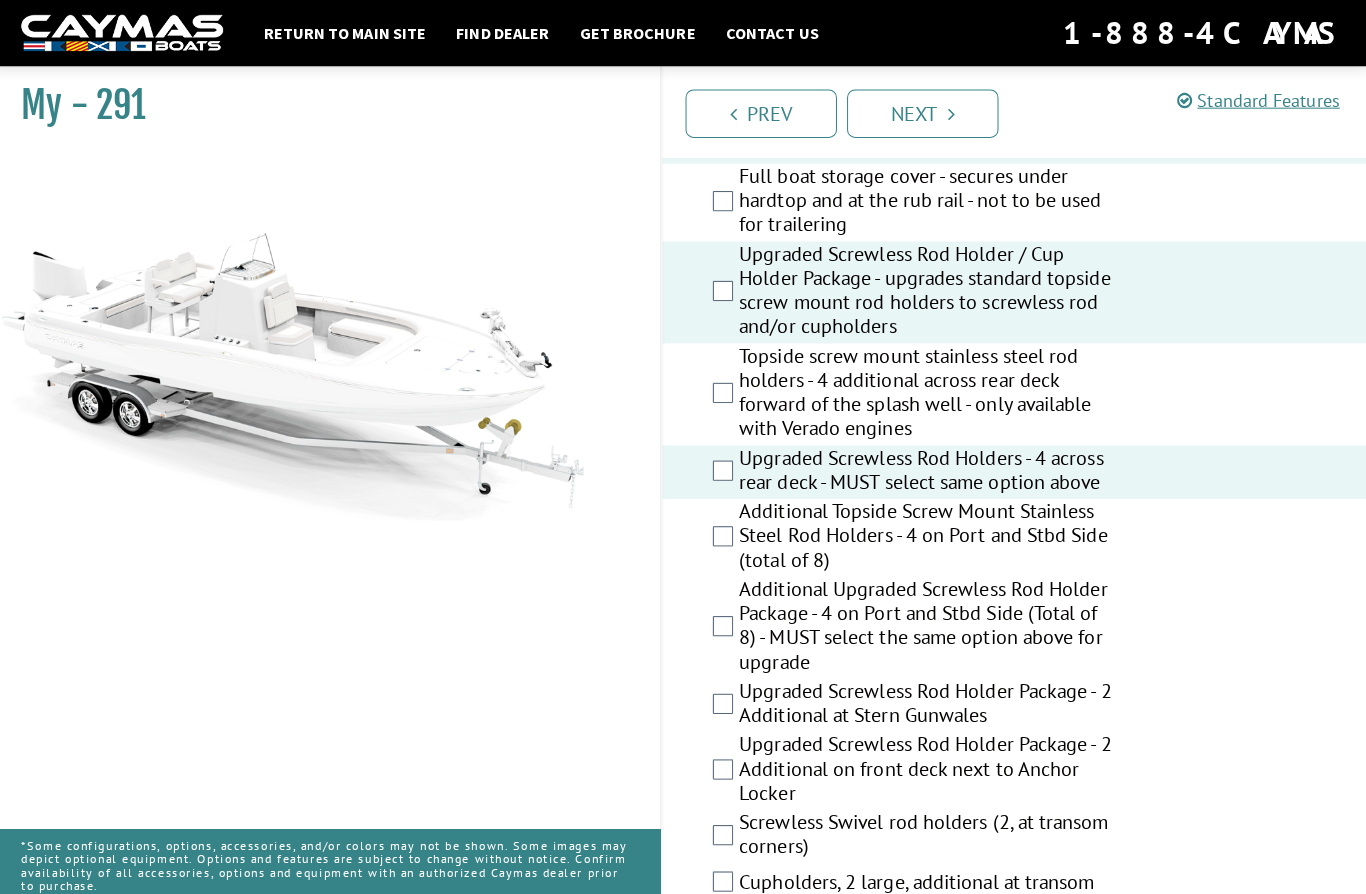 scroll, scrollTop: 1479, scrollLeft: 0, axis: vertical 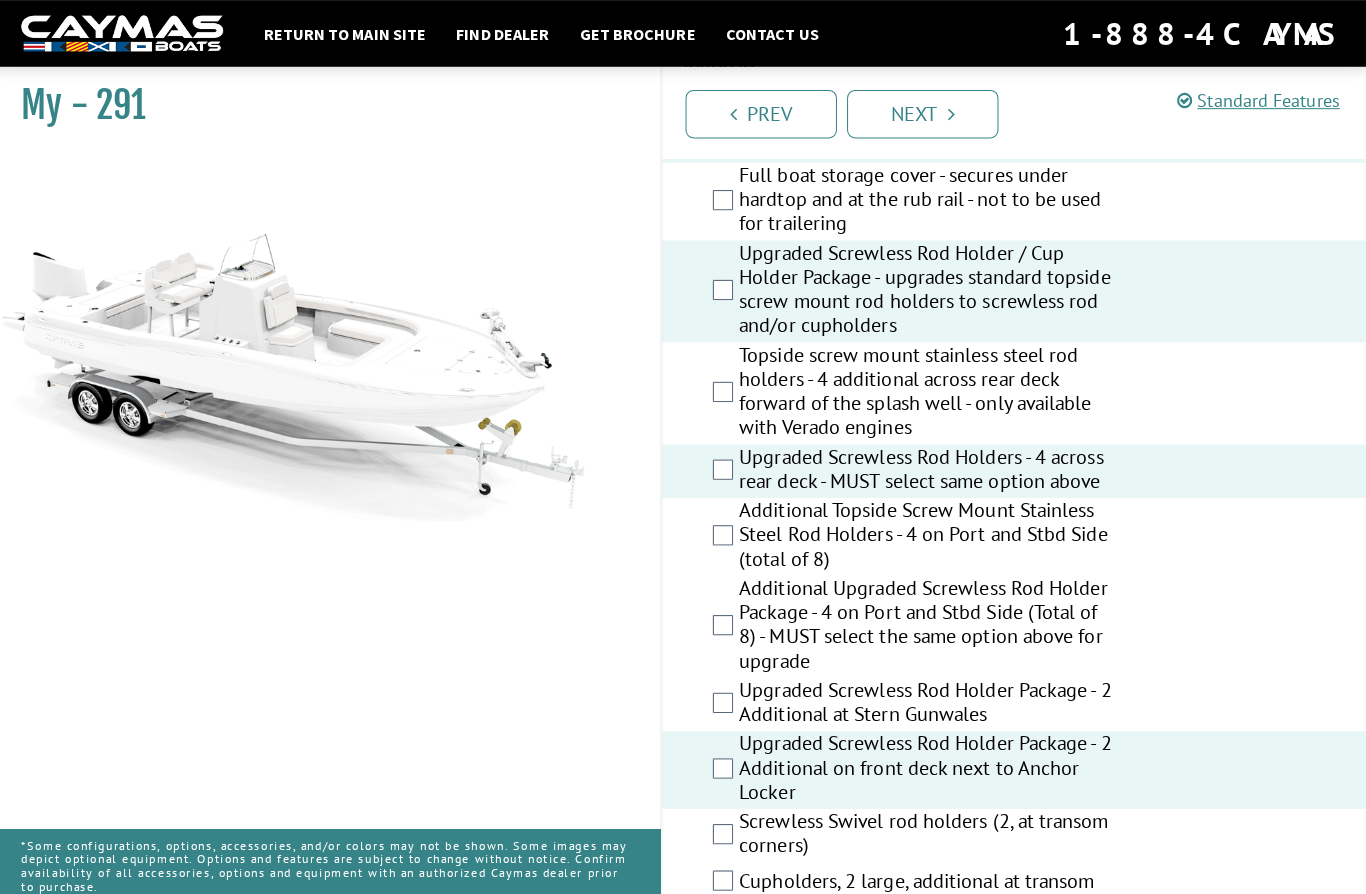 click on "Upgraded Screwless Rod Holder Package - 2 Additional on front deck next to Anchor Locker" at bounding box center [1015, 762] 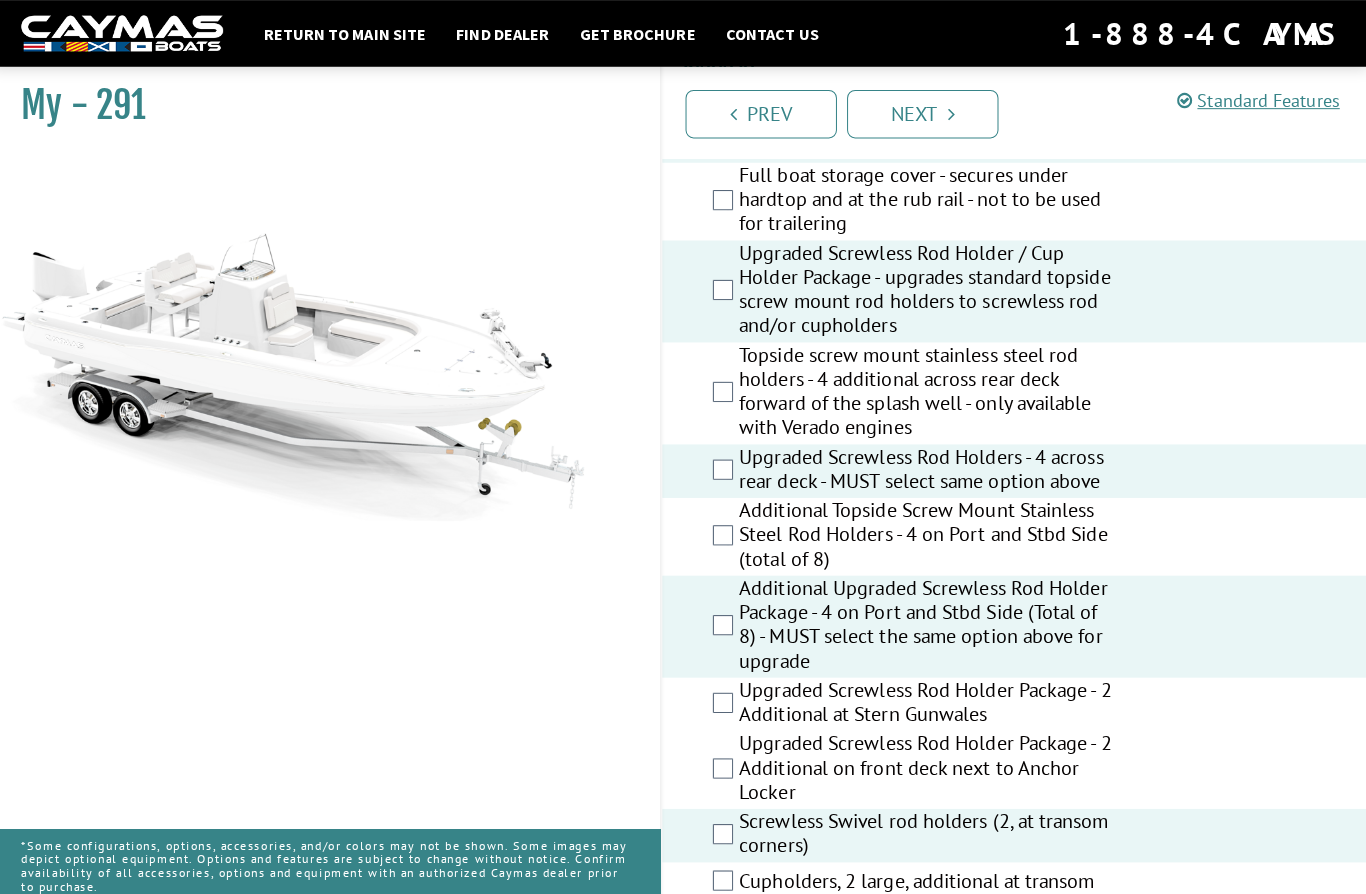 click on "Upgraded Screwless Rod Holder Package - 2 Additional at Stern Gunwales" at bounding box center [1015, 697] 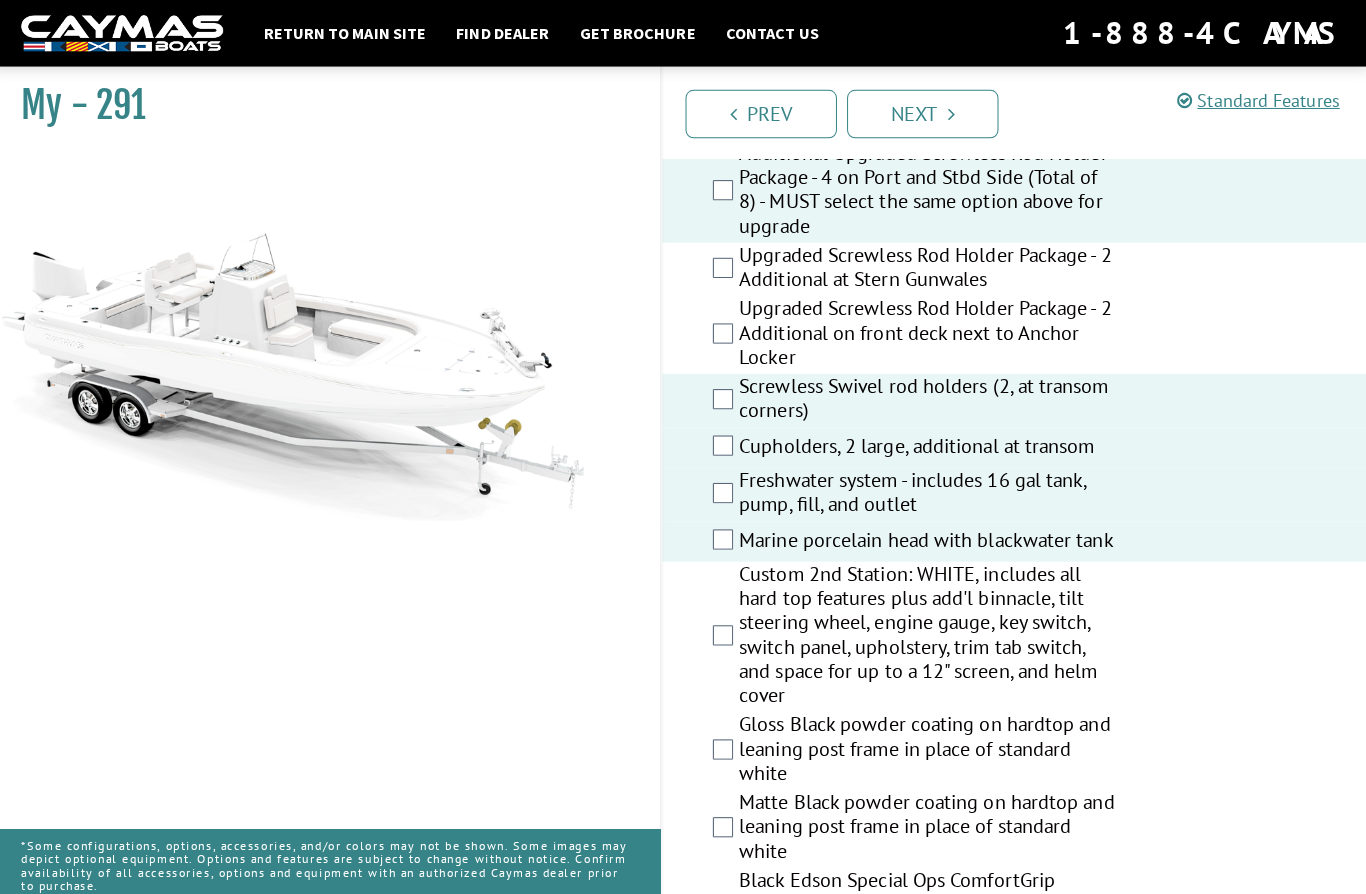 scroll, scrollTop: 1935, scrollLeft: 0, axis: vertical 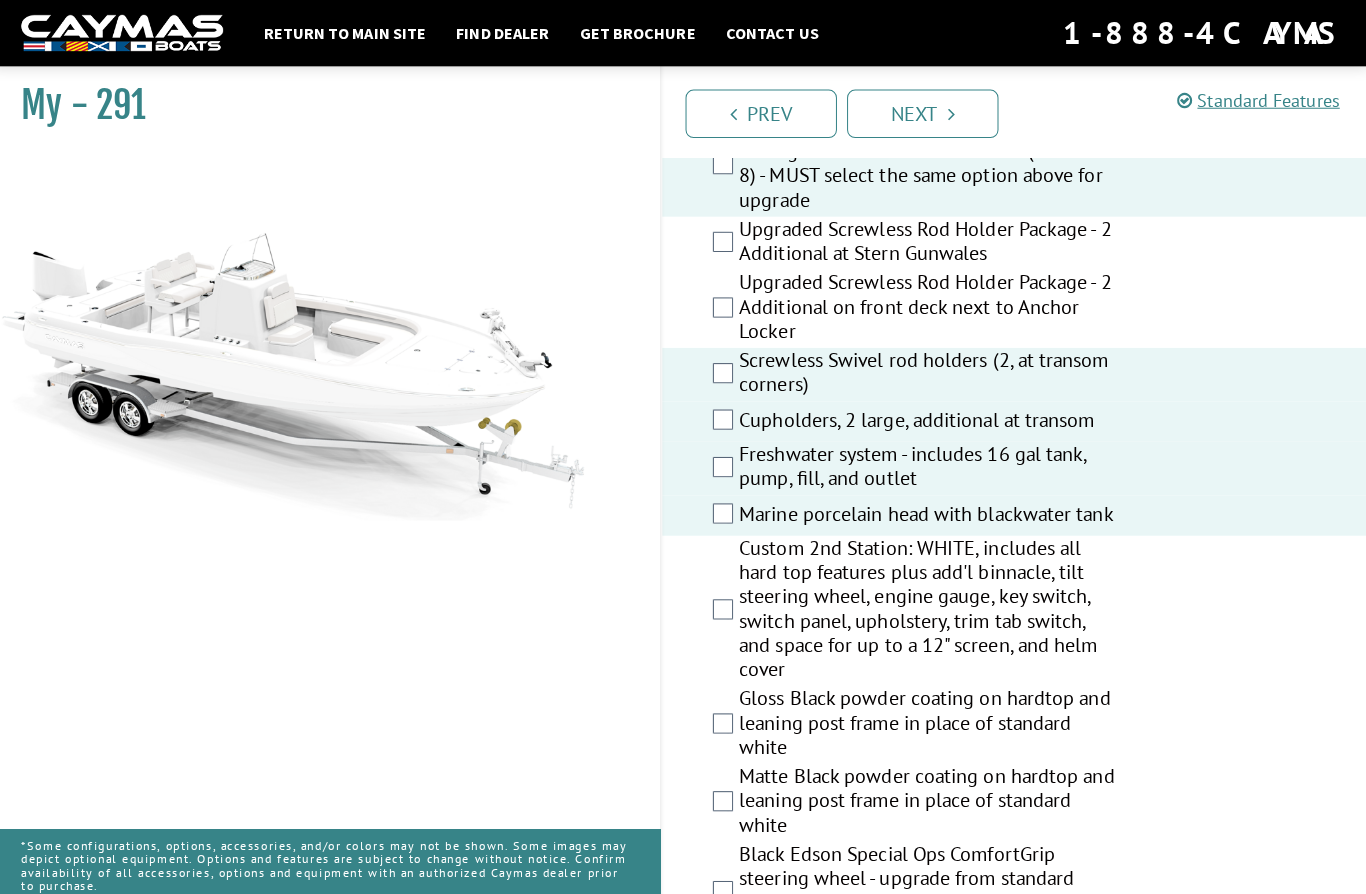 click on "Custom 2nd Station: WHITE, includes all hard top features plus add'l binnacle, tilt steering wheel, engine gauge, key switch, switch panel, upholstery, trim tab switch, and space for up to a 12" screen, and helm cover" at bounding box center (1015, 605) 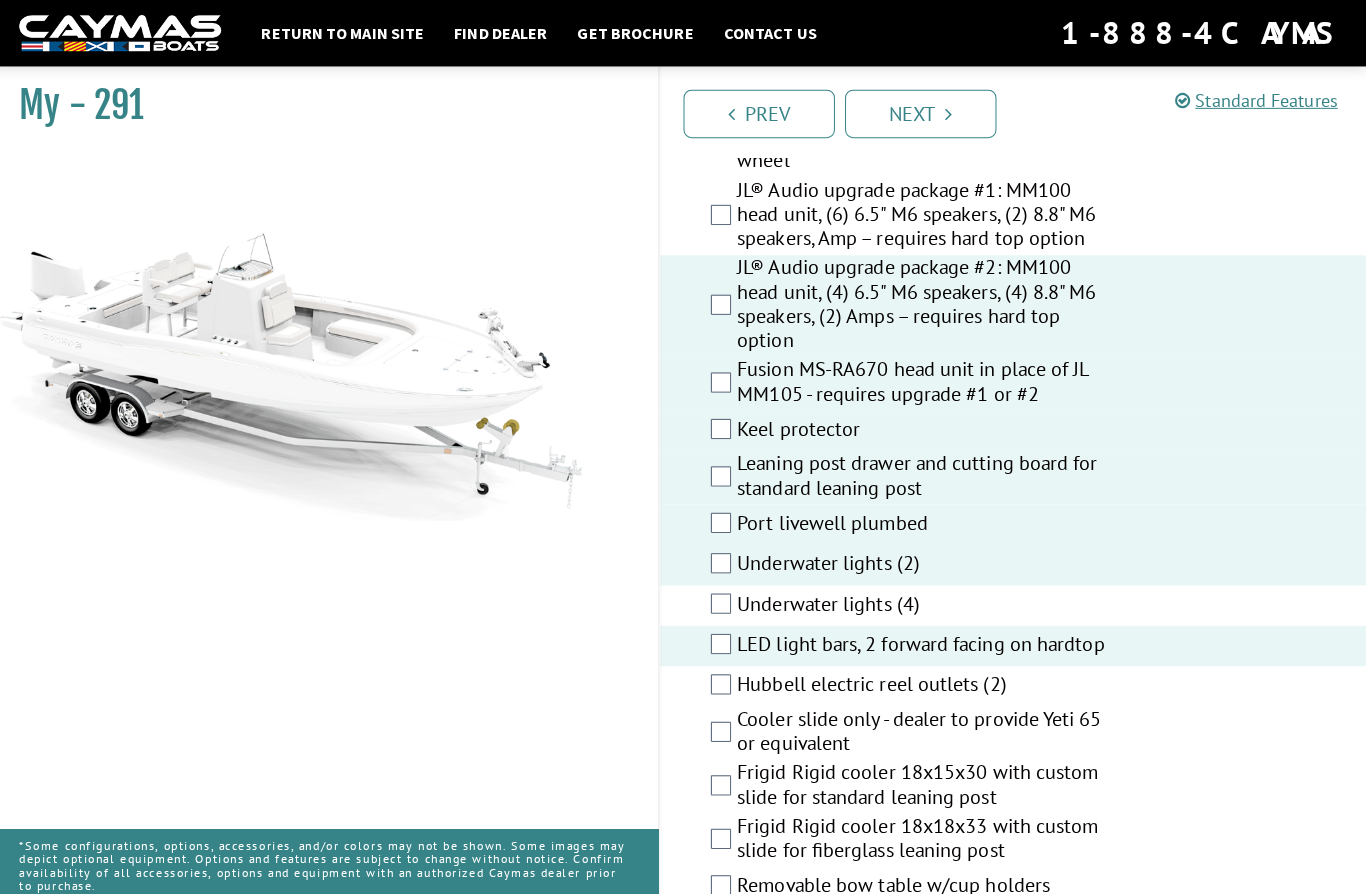 scroll, scrollTop: 2697, scrollLeft: 0, axis: vertical 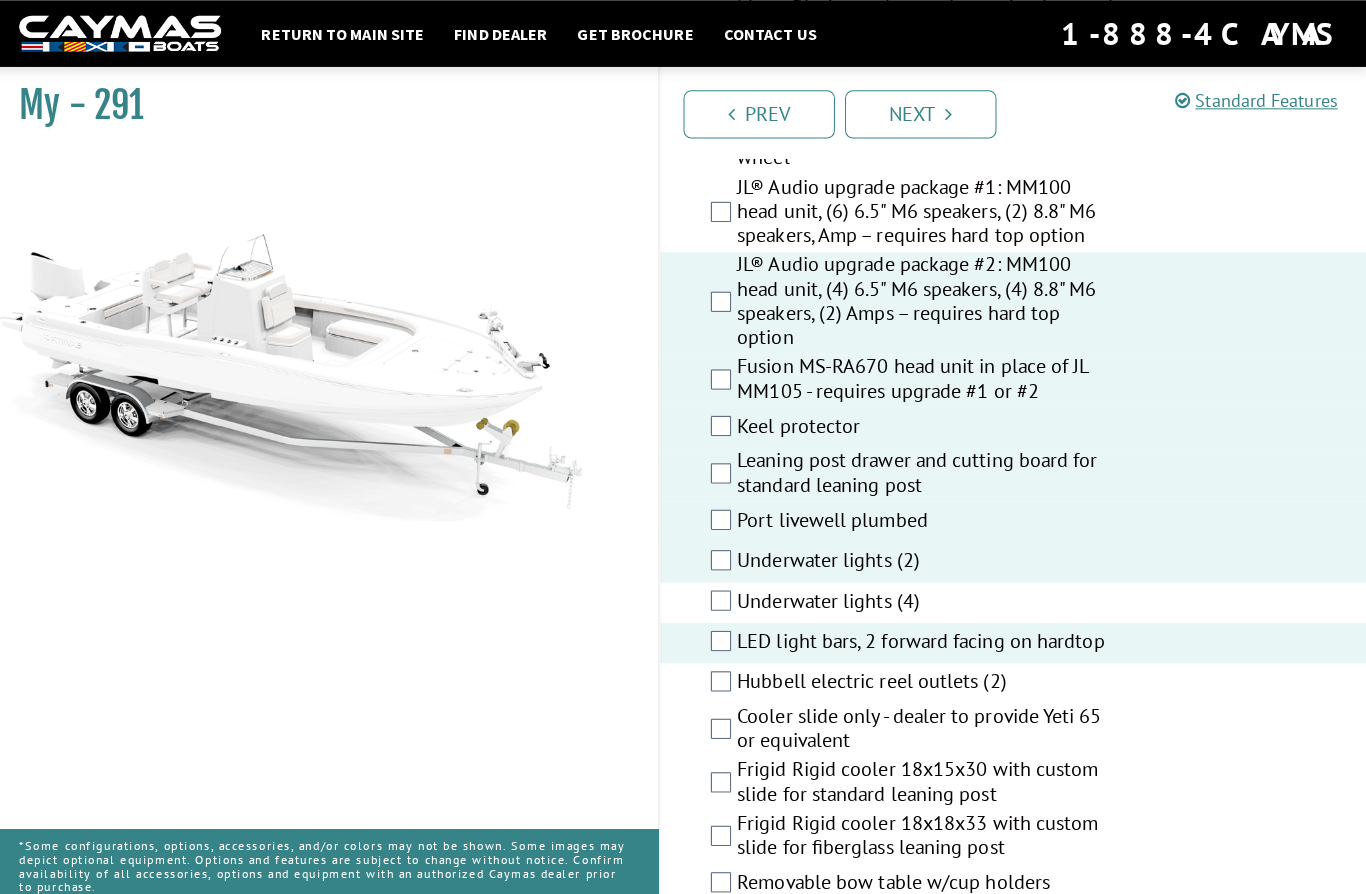 click on "Hubbell electric reel outlets (2)" at bounding box center [1015, 677] 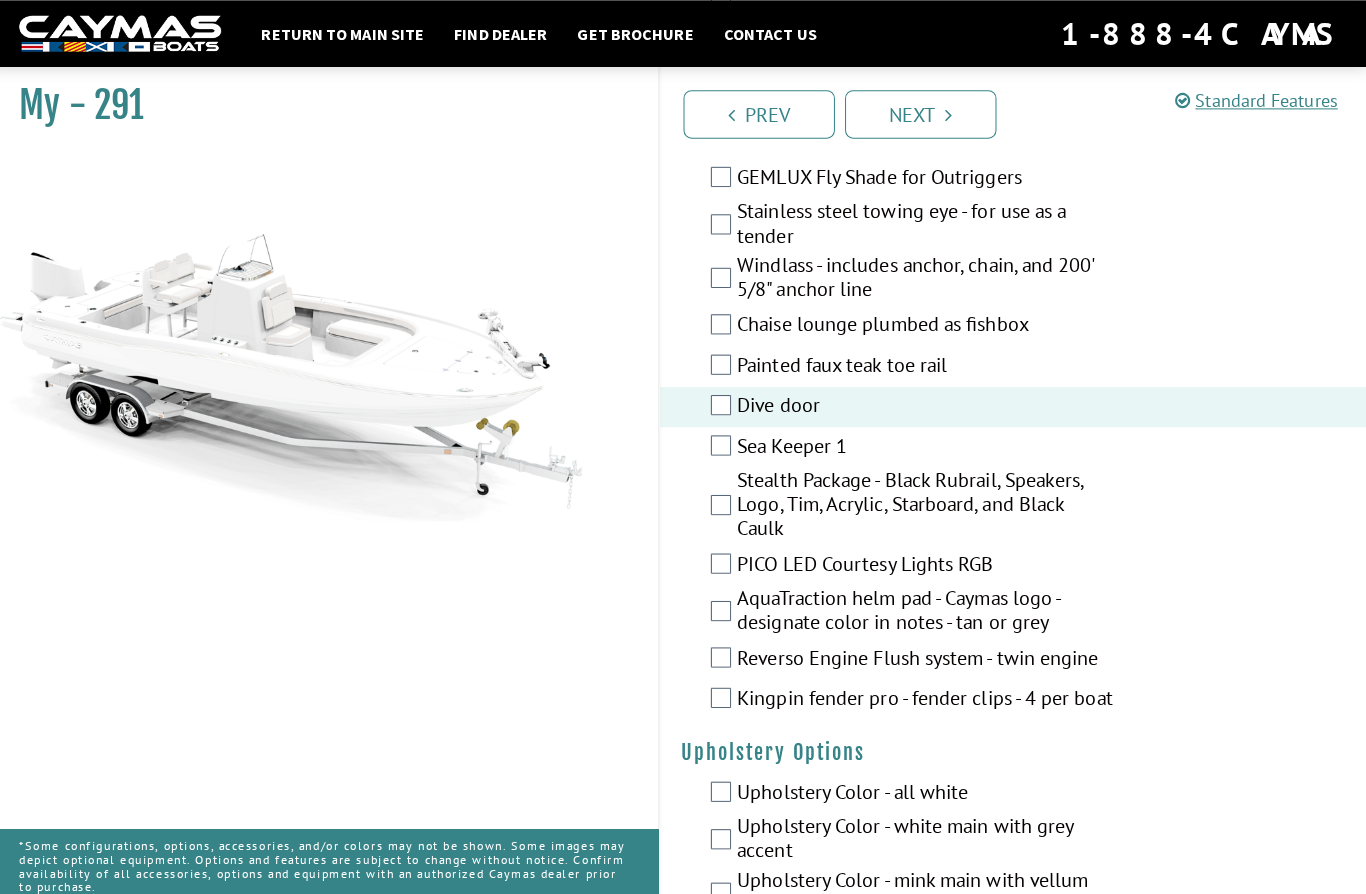 scroll, scrollTop: 3779, scrollLeft: 0, axis: vertical 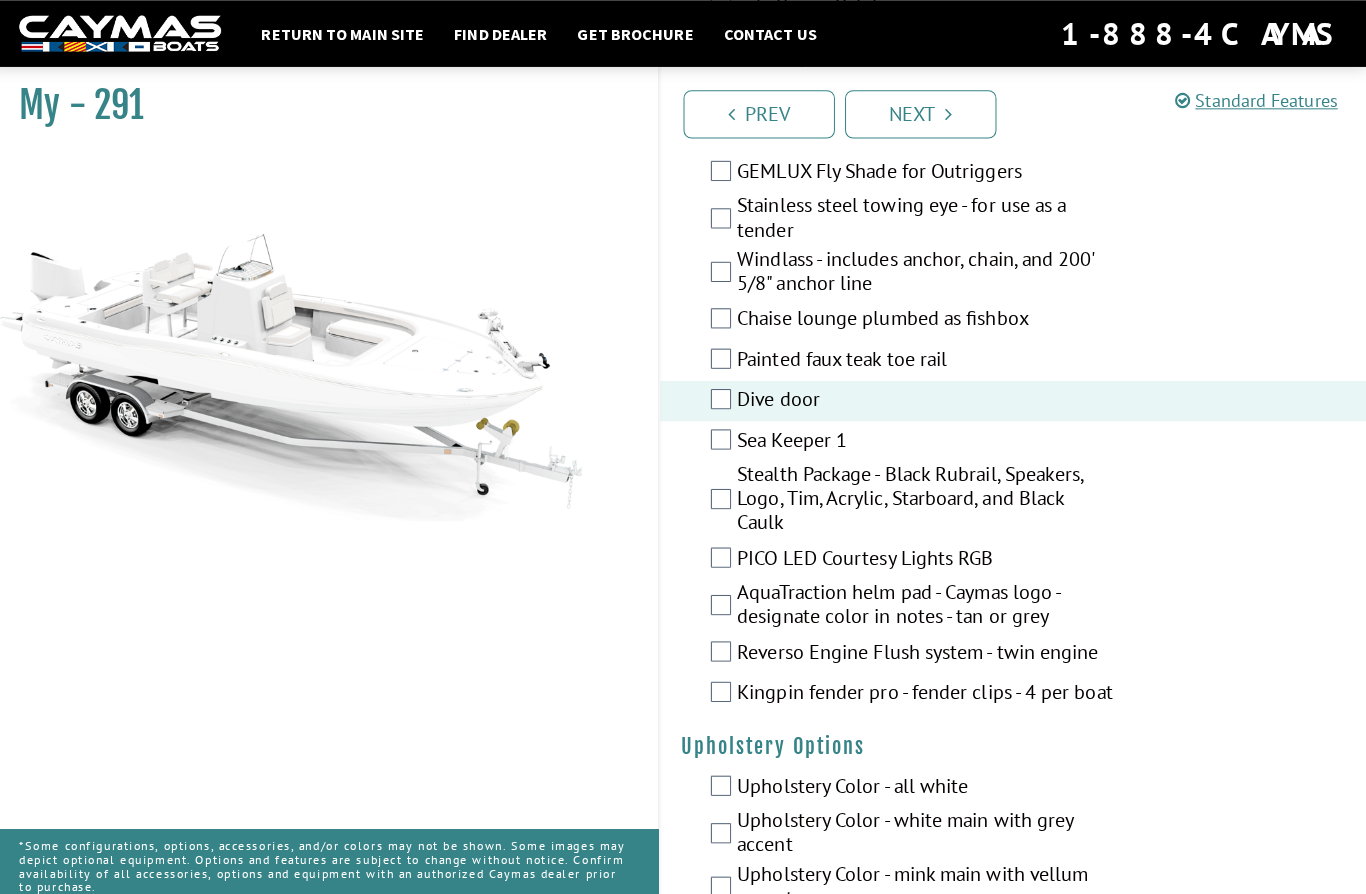 click on "Reverso Engine Flush system  - twin engine" at bounding box center [1015, 647] 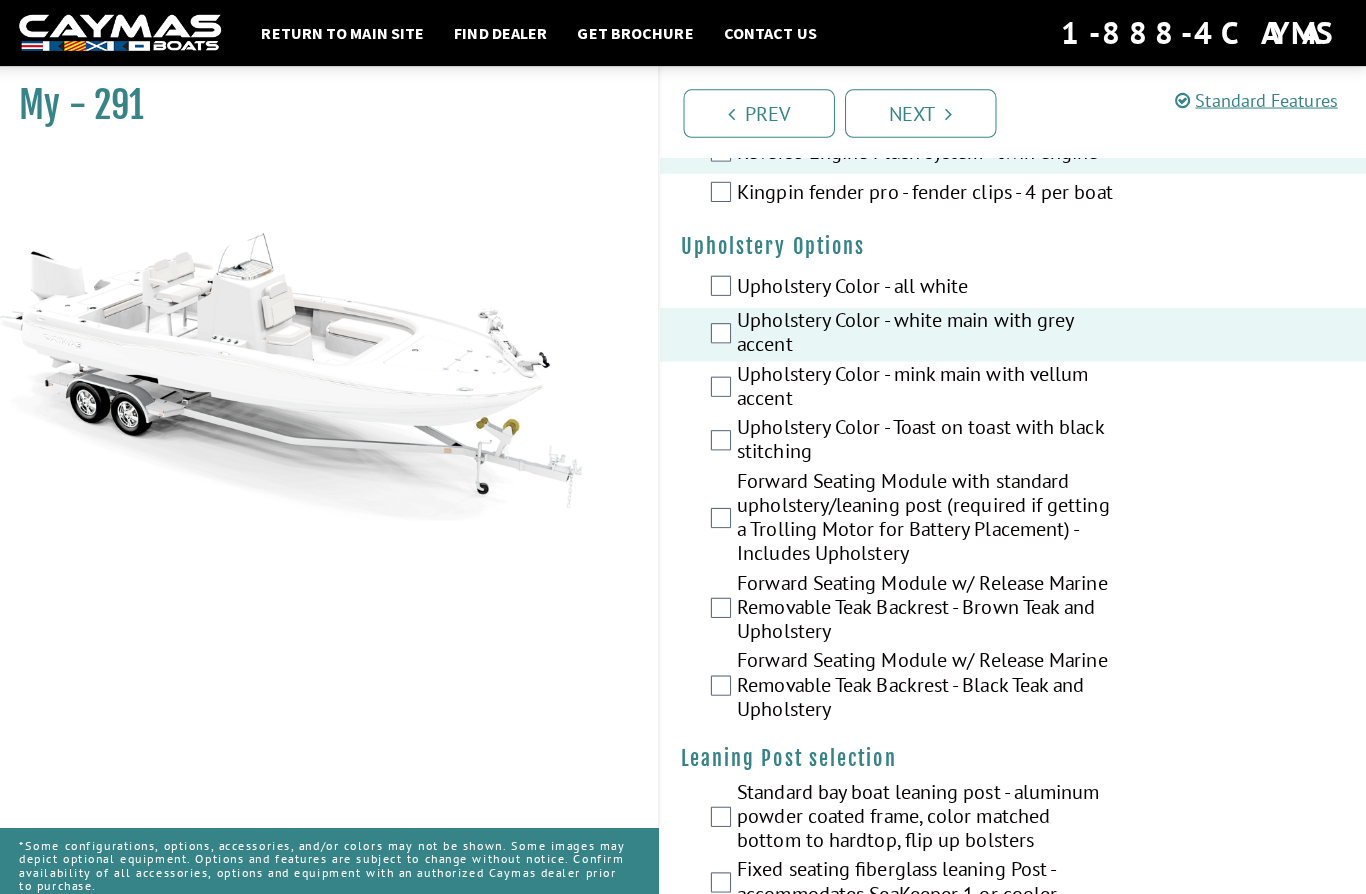 scroll, scrollTop: 4337, scrollLeft: 0, axis: vertical 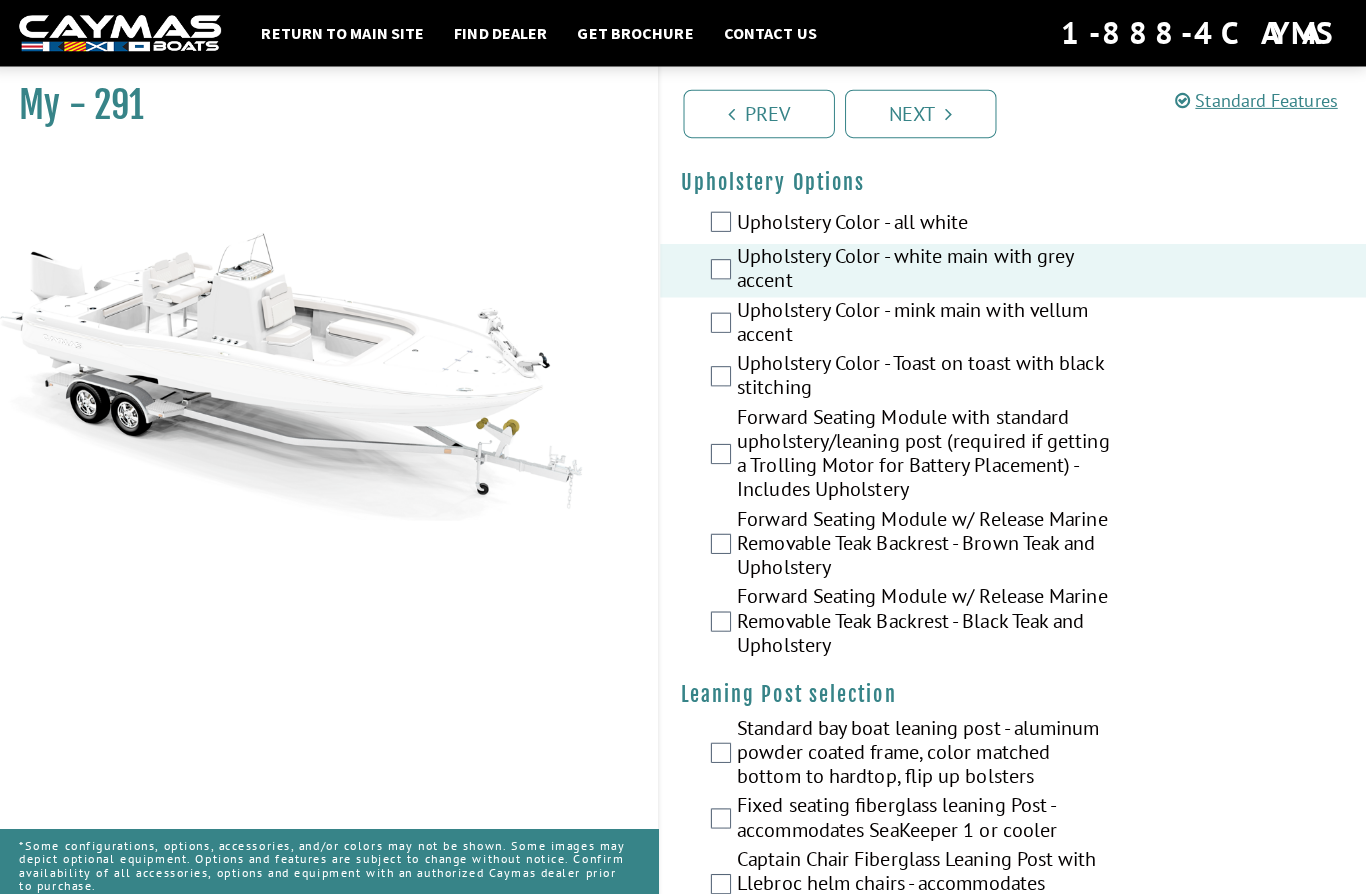 click on "Forward Seating Module with standard upholstery/leaning post (required if getting a Trolling Motor for Battery Placement) - Includes Upholstery" at bounding box center (1015, 451) 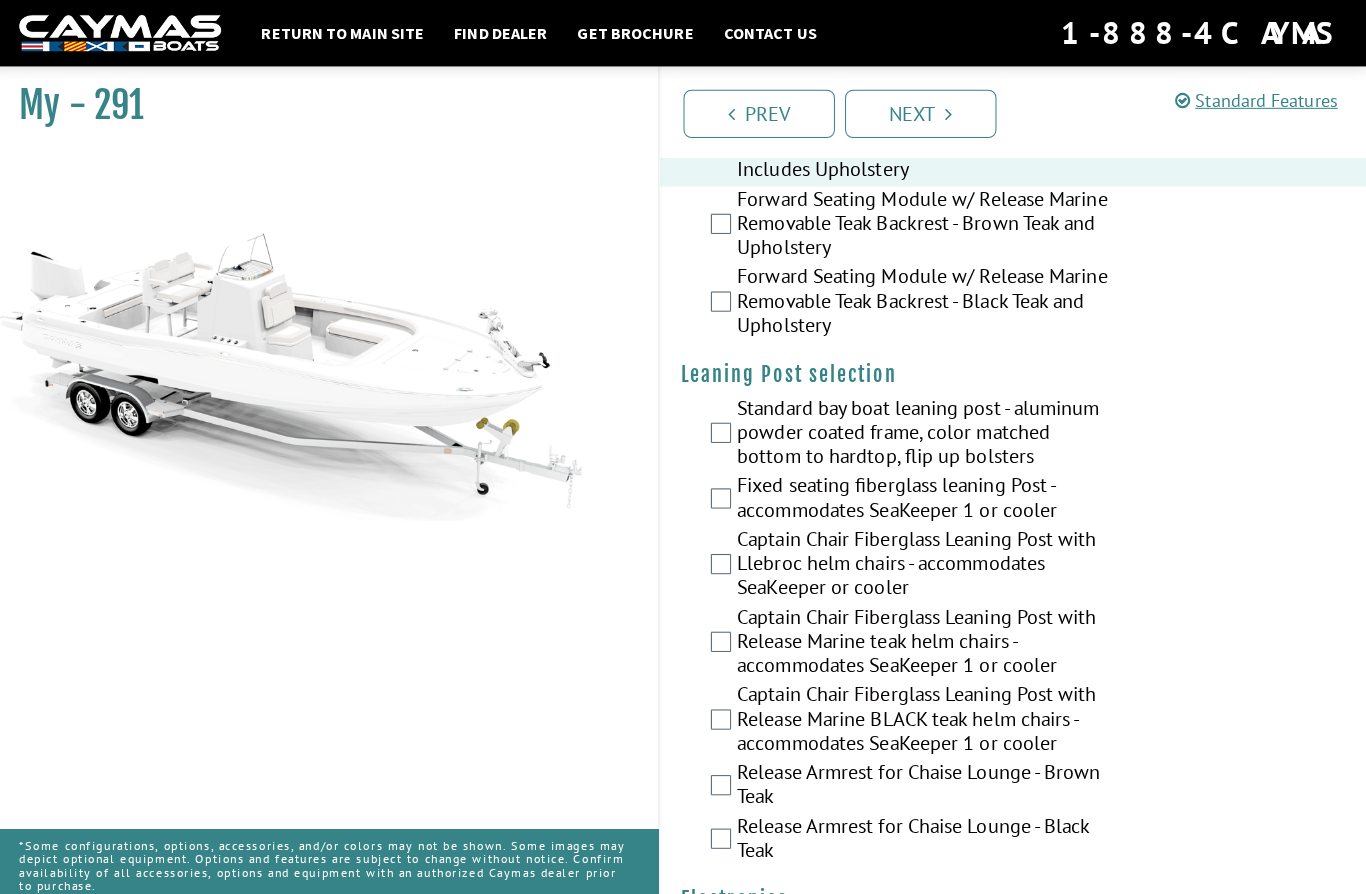 scroll, scrollTop: 4675, scrollLeft: 0, axis: vertical 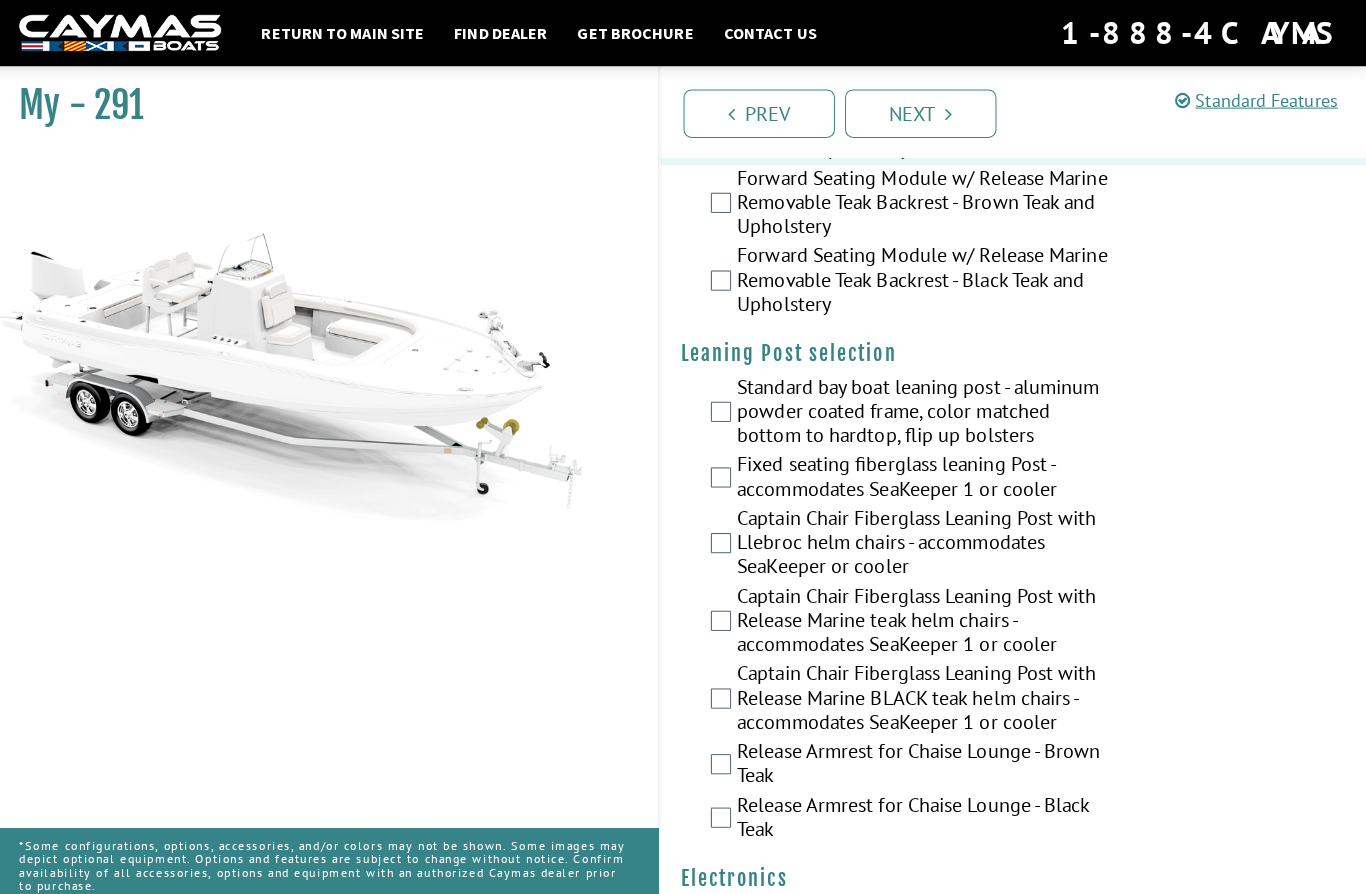 click on "Captain Chair Fiberglass Leaning Post with Llebroc helm chairs - accommodates SeaKeeper or cooler" at bounding box center (1015, 539) 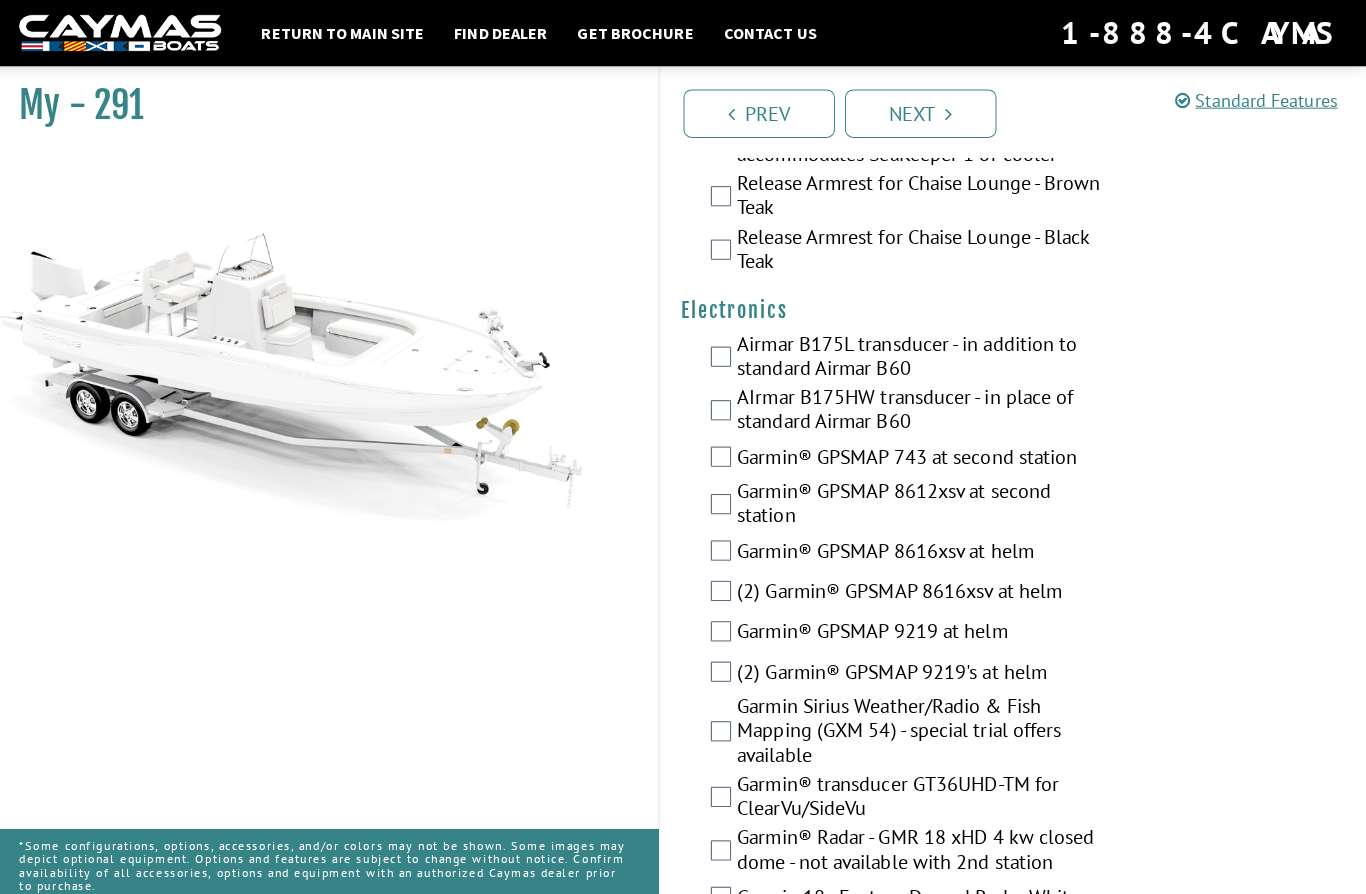 scroll, scrollTop: 5244, scrollLeft: 0, axis: vertical 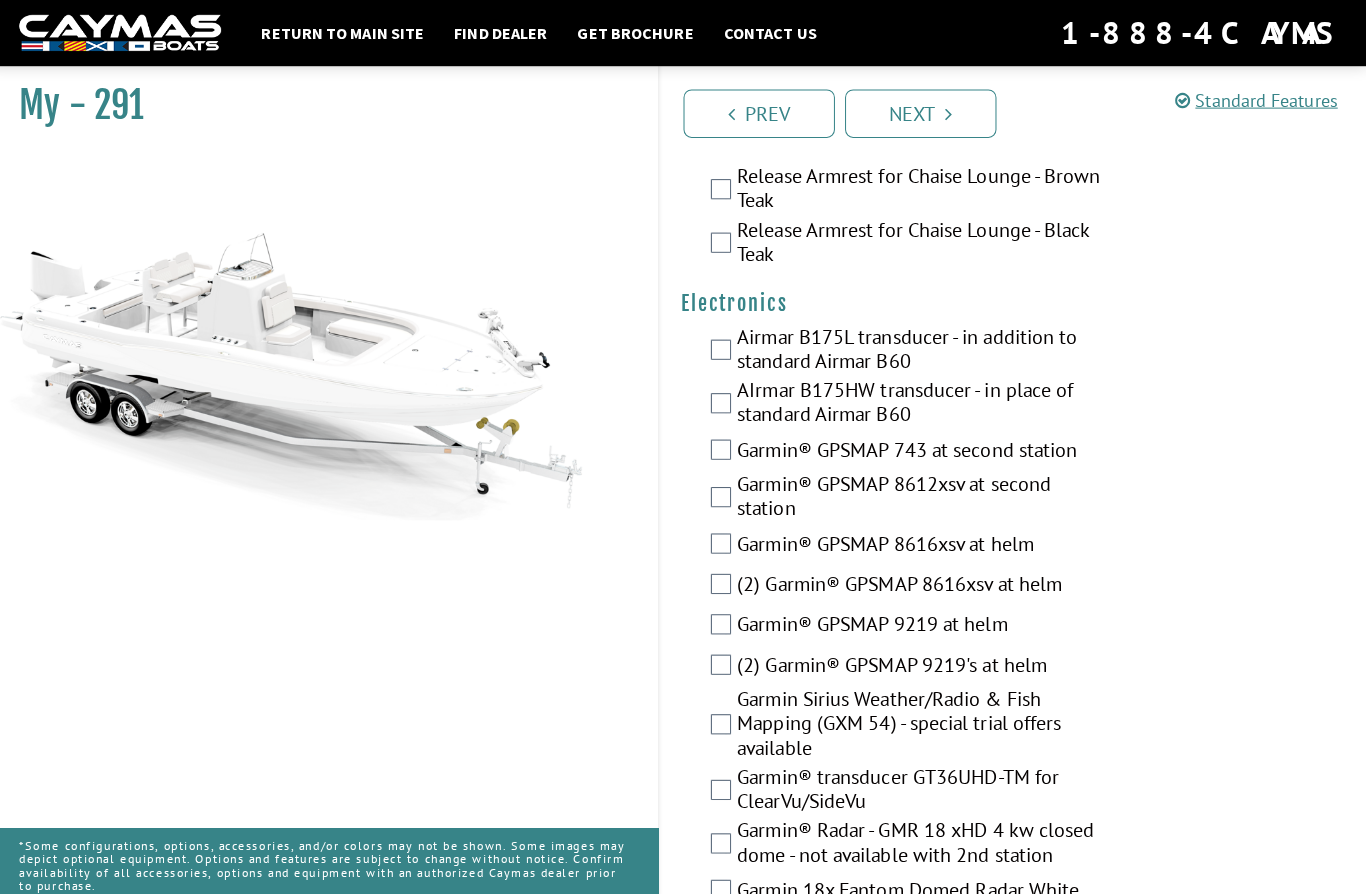 click on "Airmar B175L transducer - in addition to standard Airmar B60" at bounding box center [1015, 348] 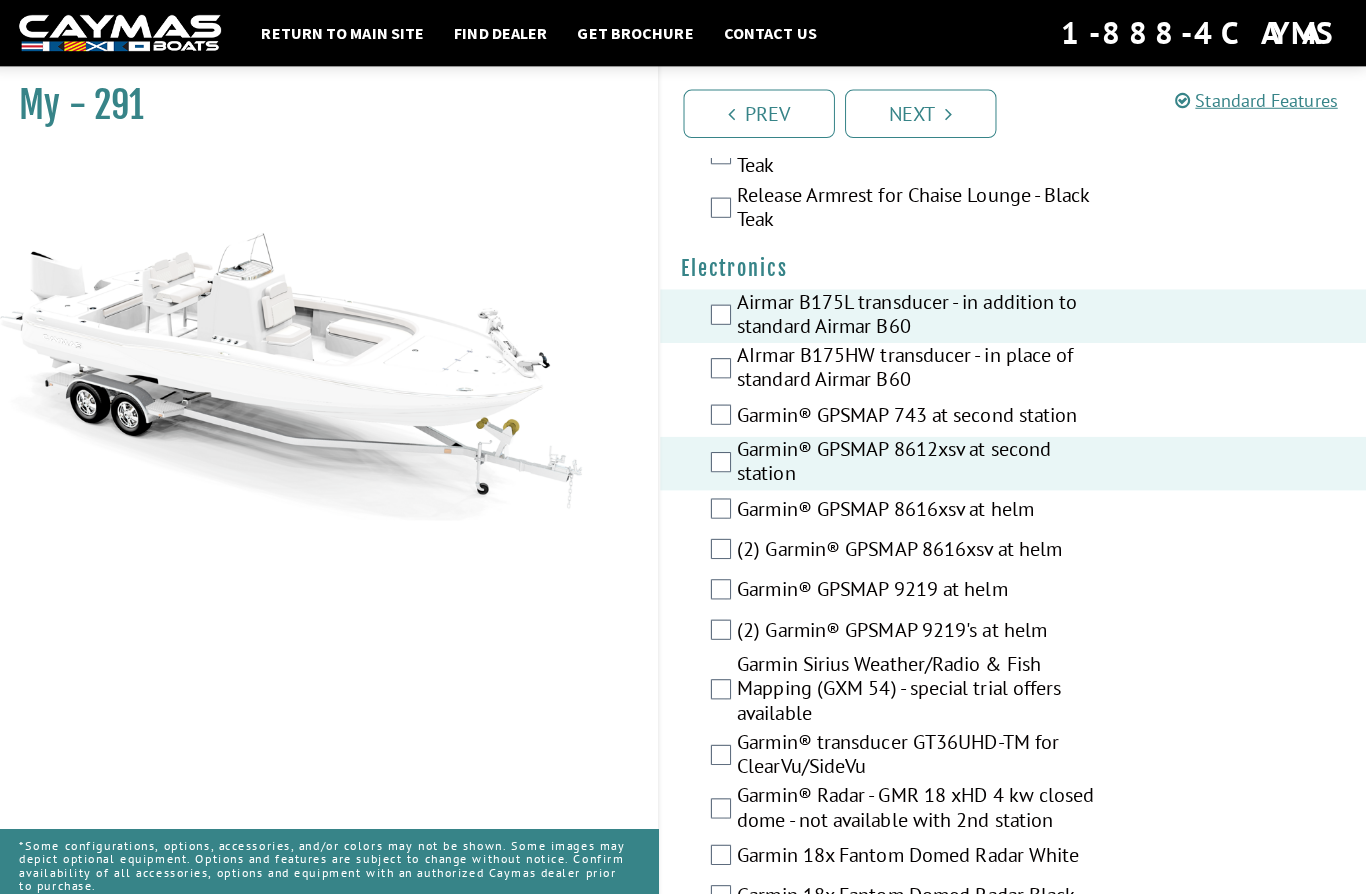 scroll, scrollTop: 5280, scrollLeft: 0, axis: vertical 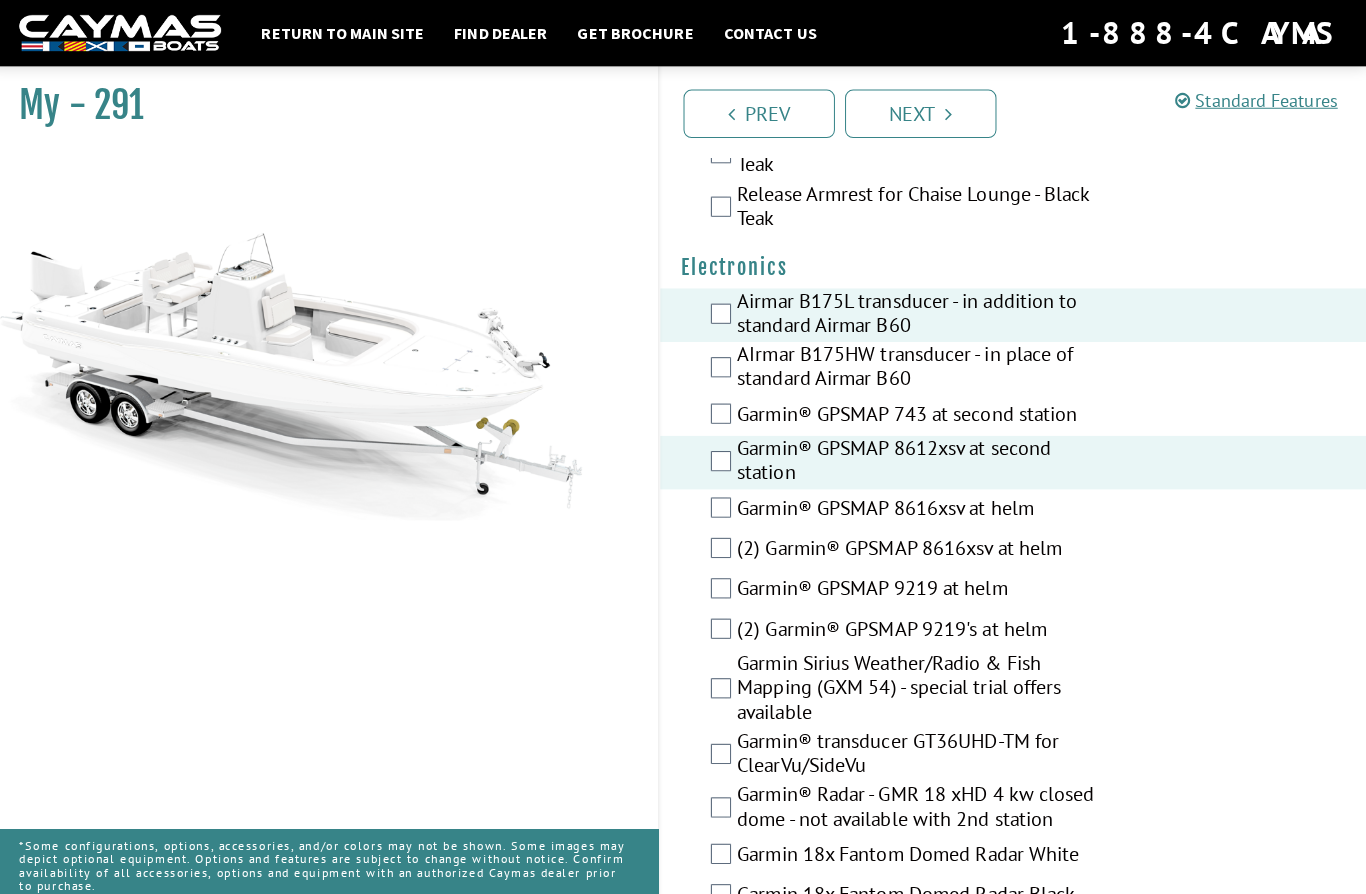 click on "(2) Garmin® GPSMAP 8616xsv at helm" at bounding box center [1015, 545] 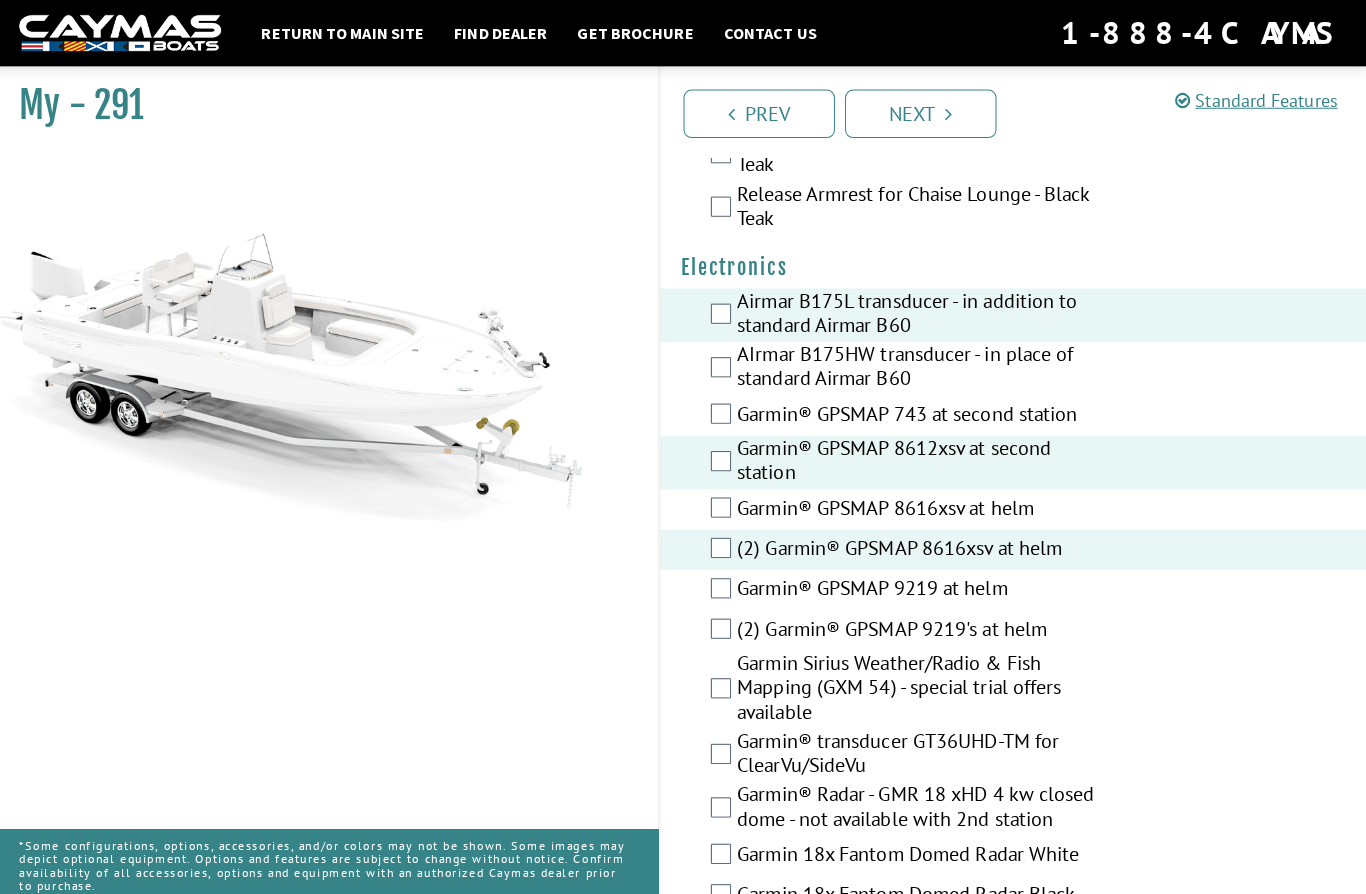 click on "Garmin® GPSMAP 8612xsv at second station" at bounding box center [1015, 458] 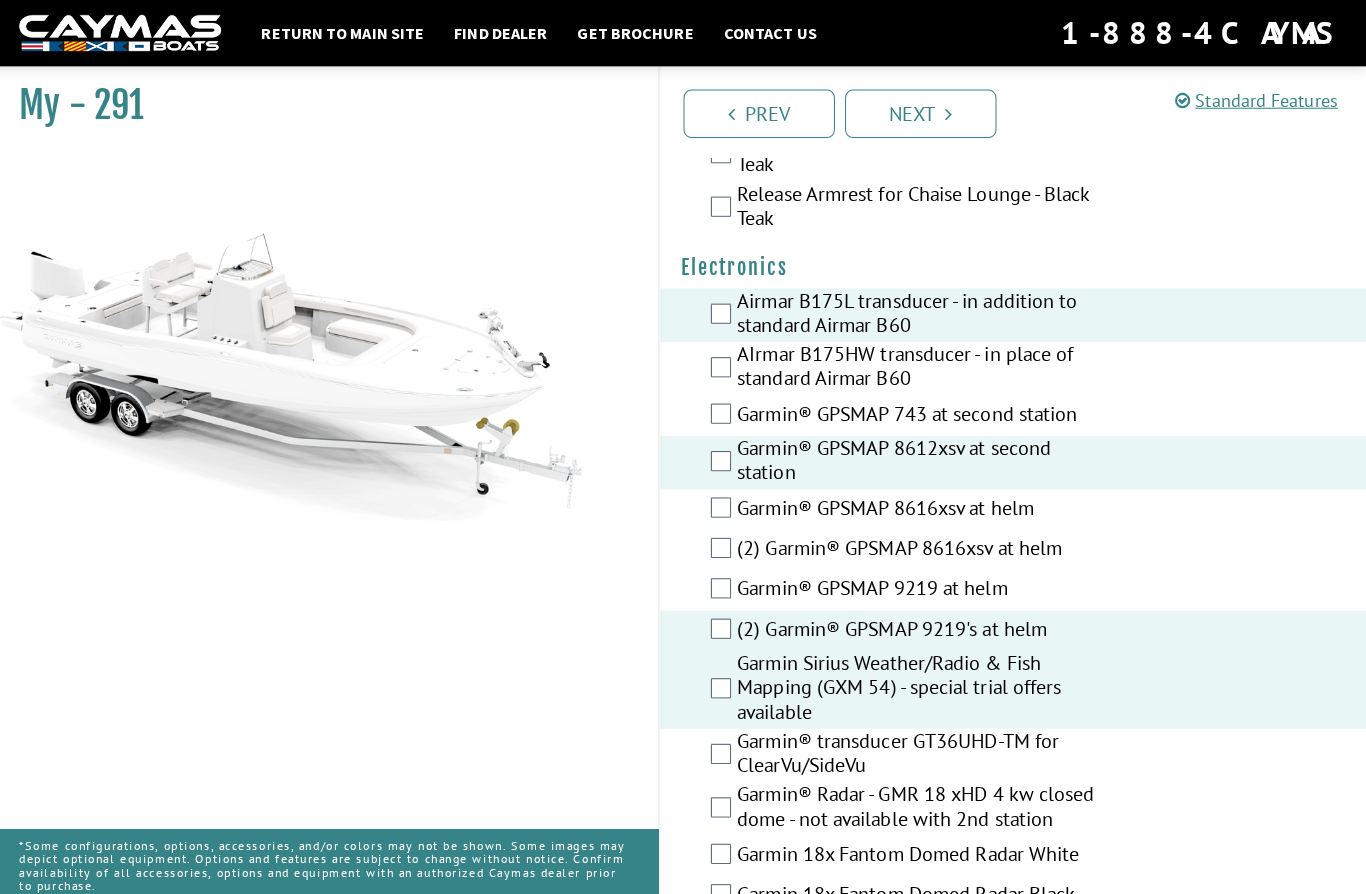 click on "Garmin Sirius Weather/Radio & Fish Mapping (GXM 54) - special trial offers available" at bounding box center (1015, 683) 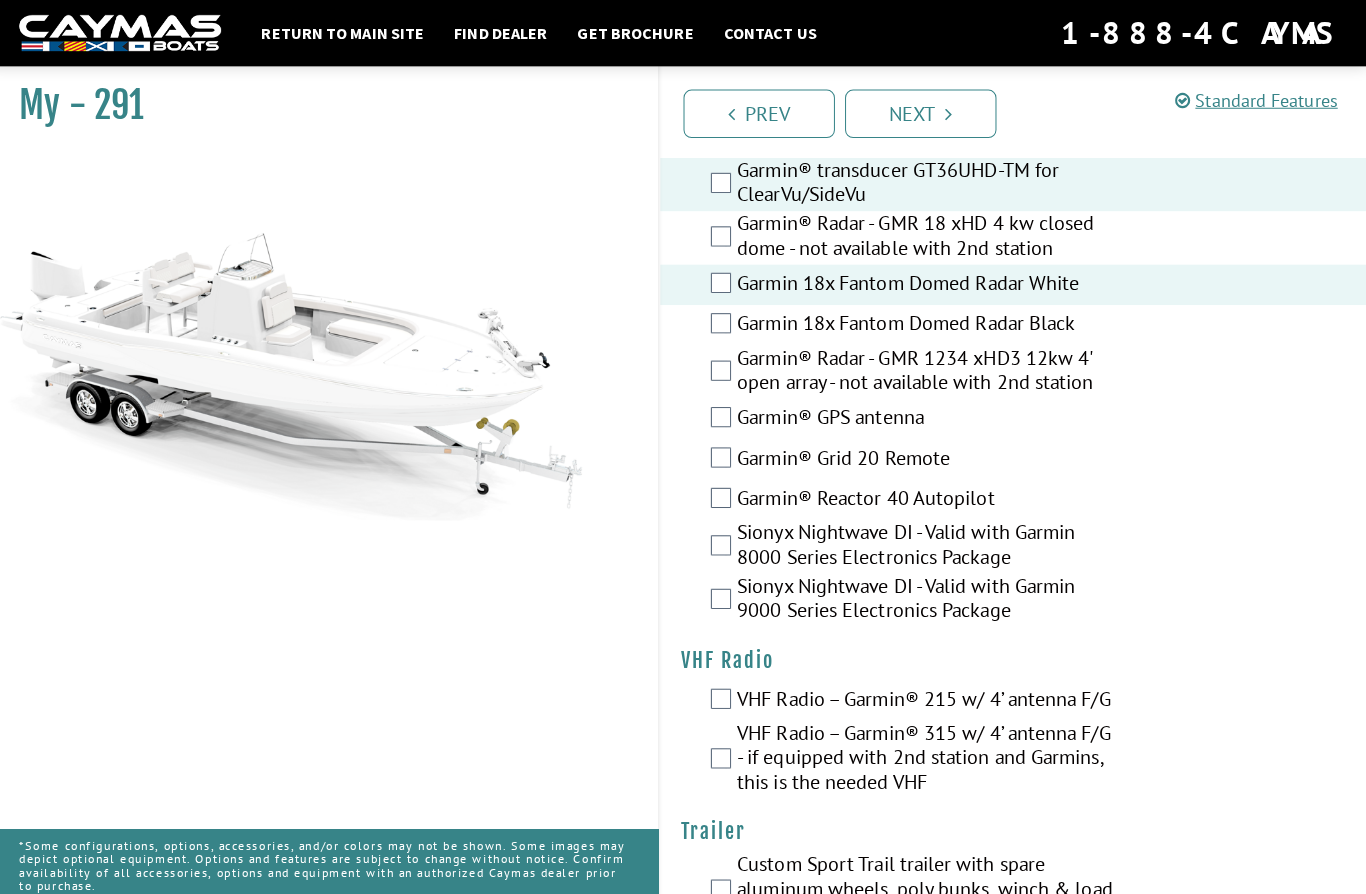 scroll, scrollTop: 5847, scrollLeft: 0, axis: vertical 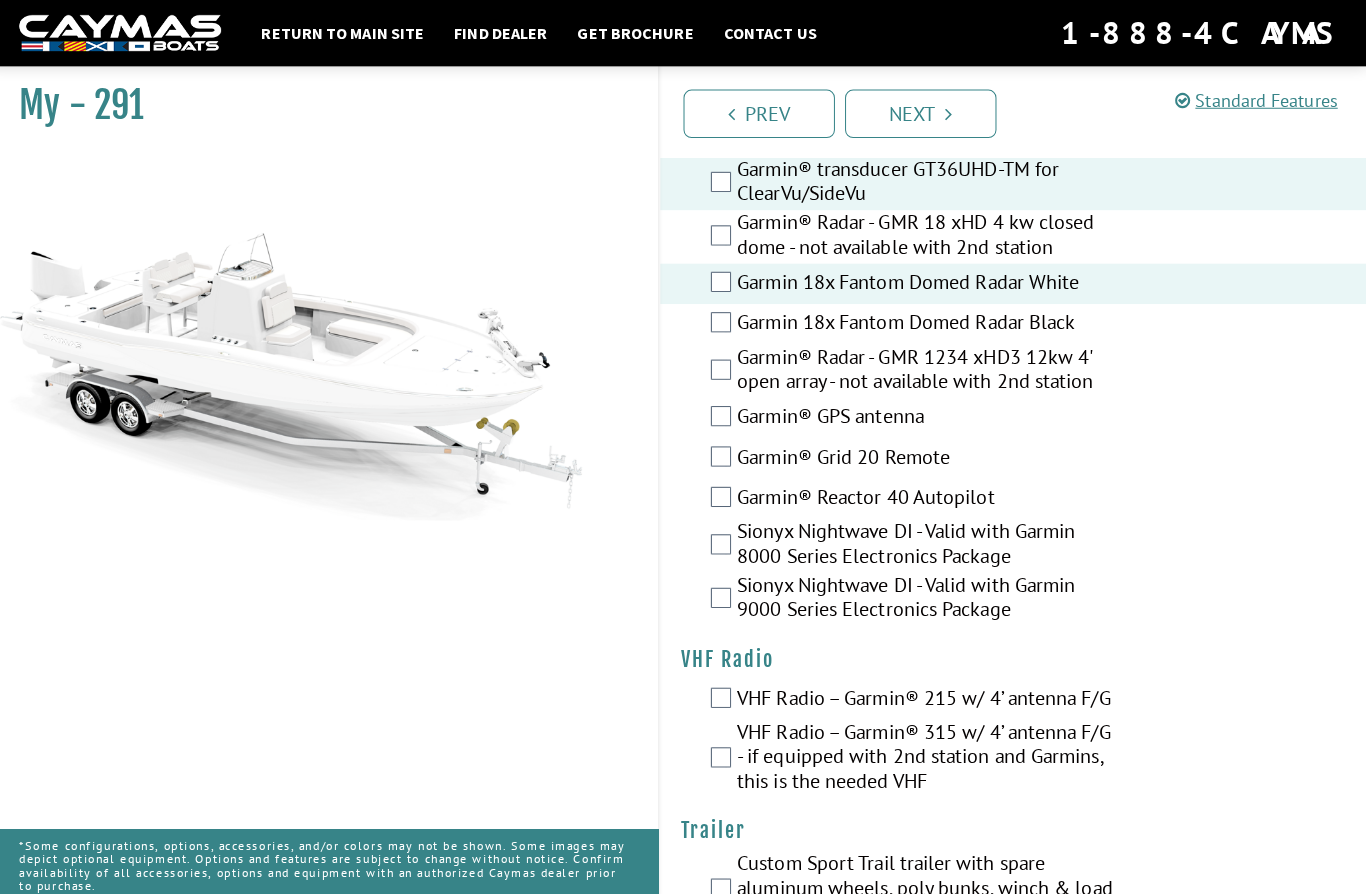click on "Garmin® GPS antenna" at bounding box center (1015, 414) 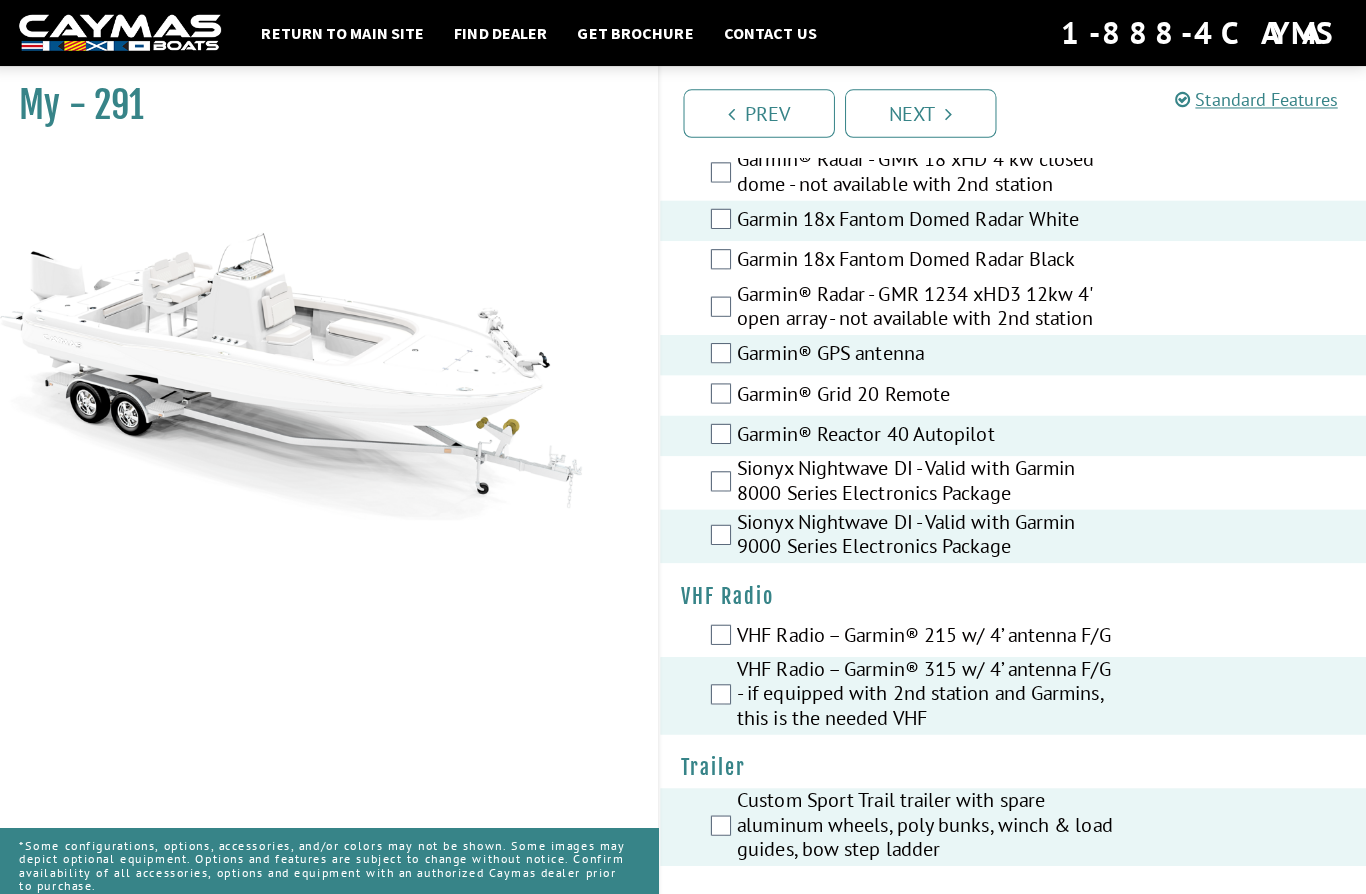 scroll, scrollTop: 5909, scrollLeft: 0, axis: vertical 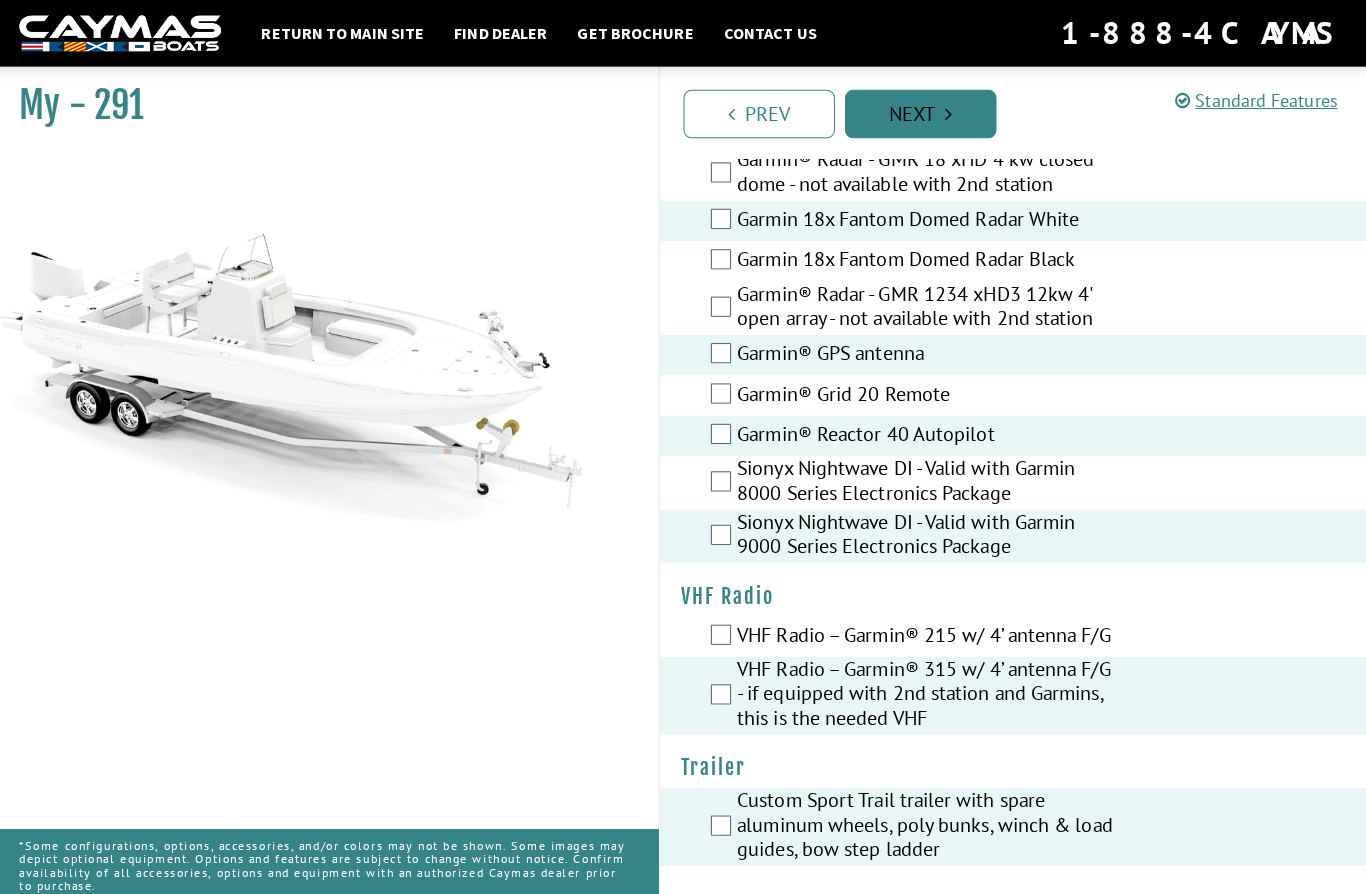 click on "Next" at bounding box center (923, 113) 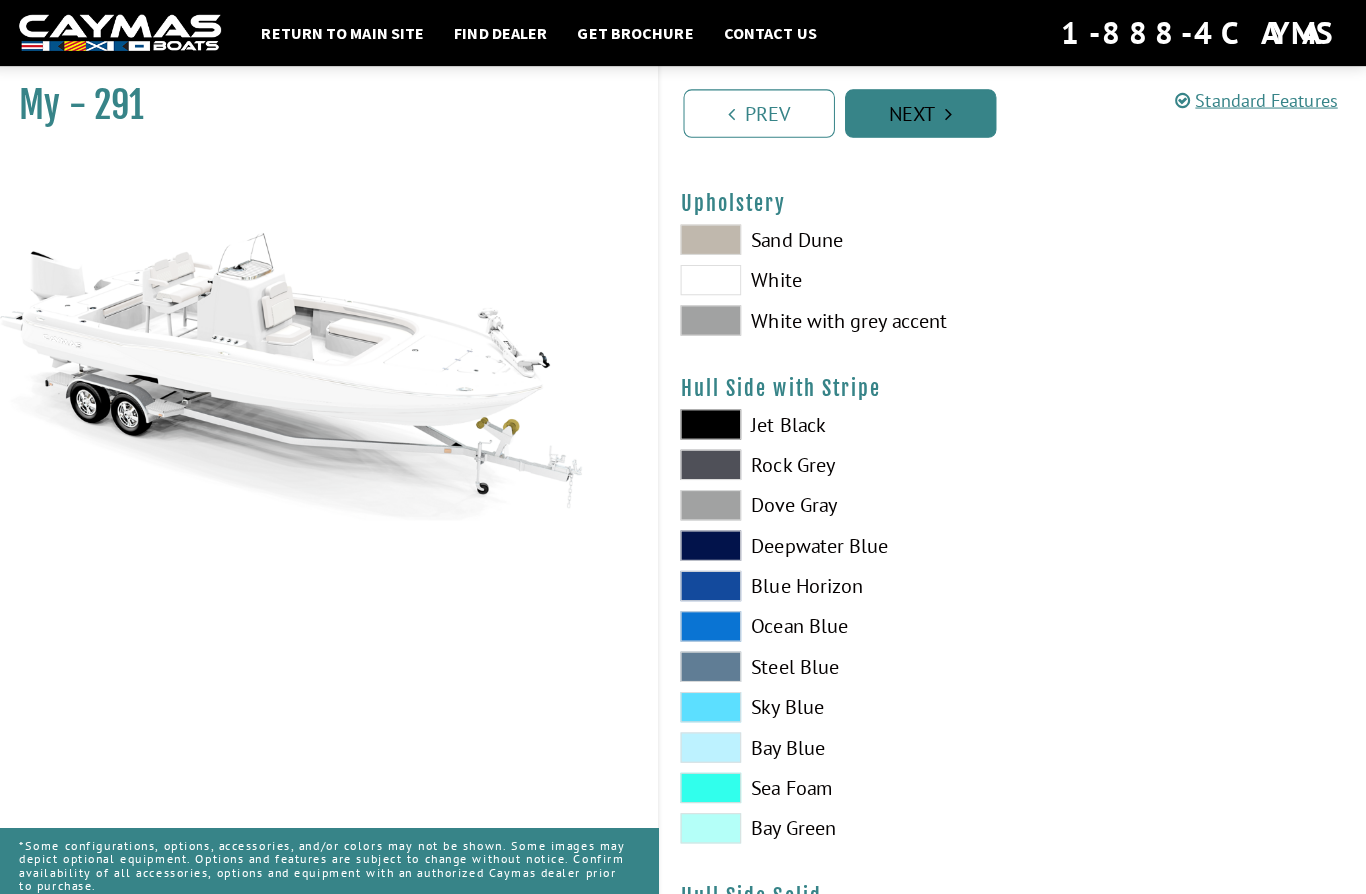 scroll, scrollTop: 152, scrollLeft: 0, axis: vertical 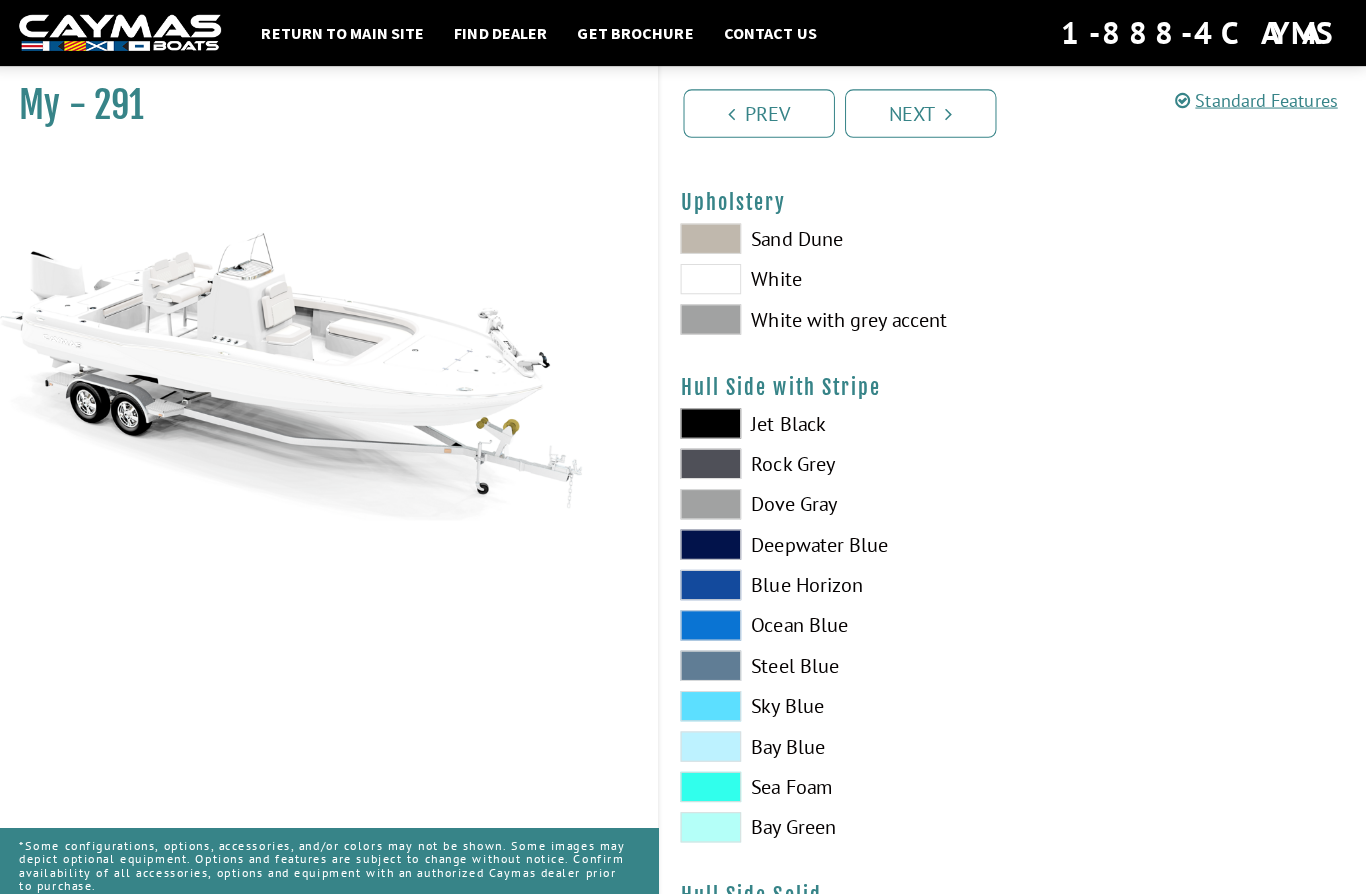 click at bounding box center [715, 700] 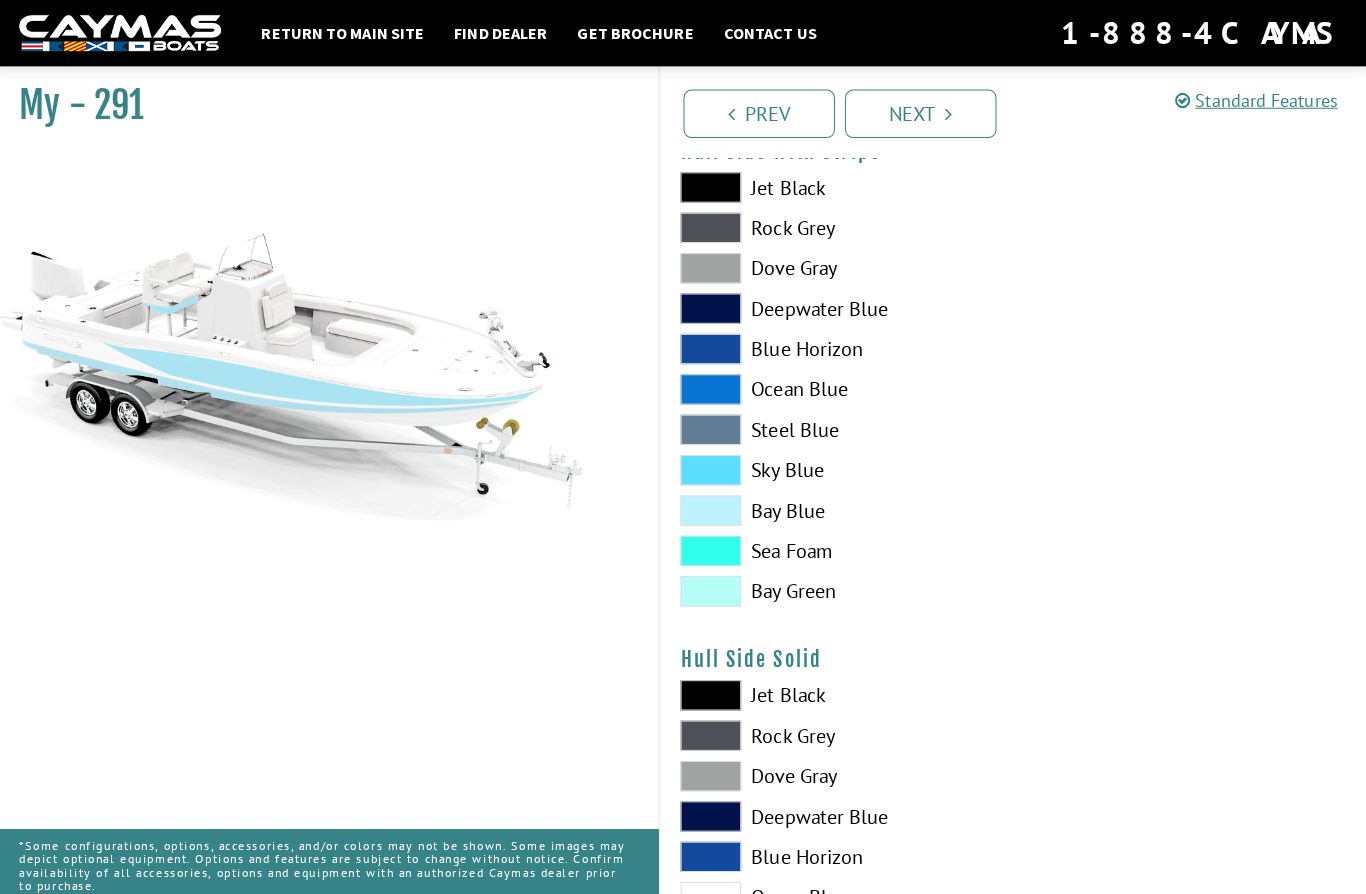 scroll, scrollTop: 403, scrollLeft: 0, axis: vertical 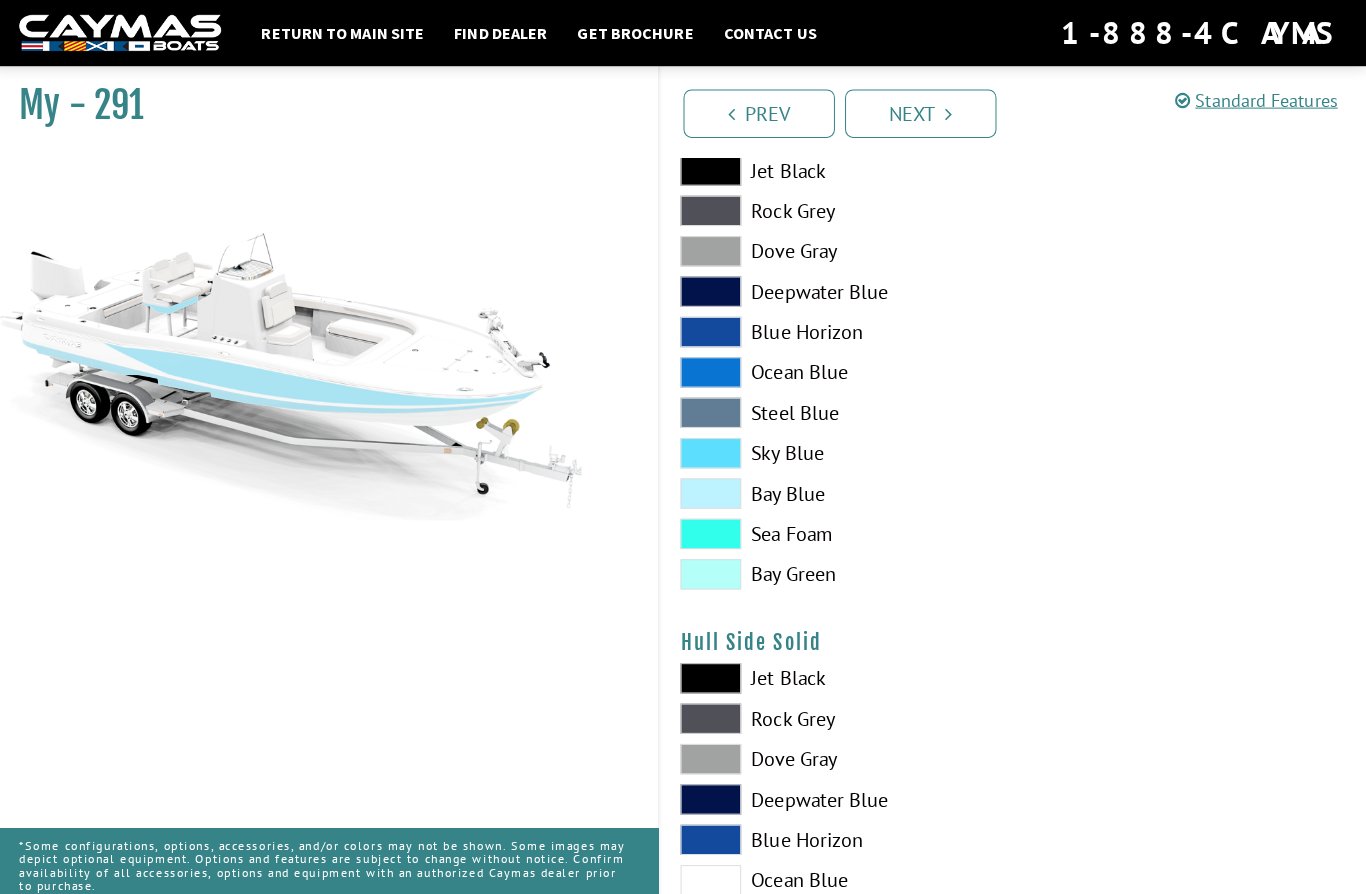 click at bounding box center (715, 752) 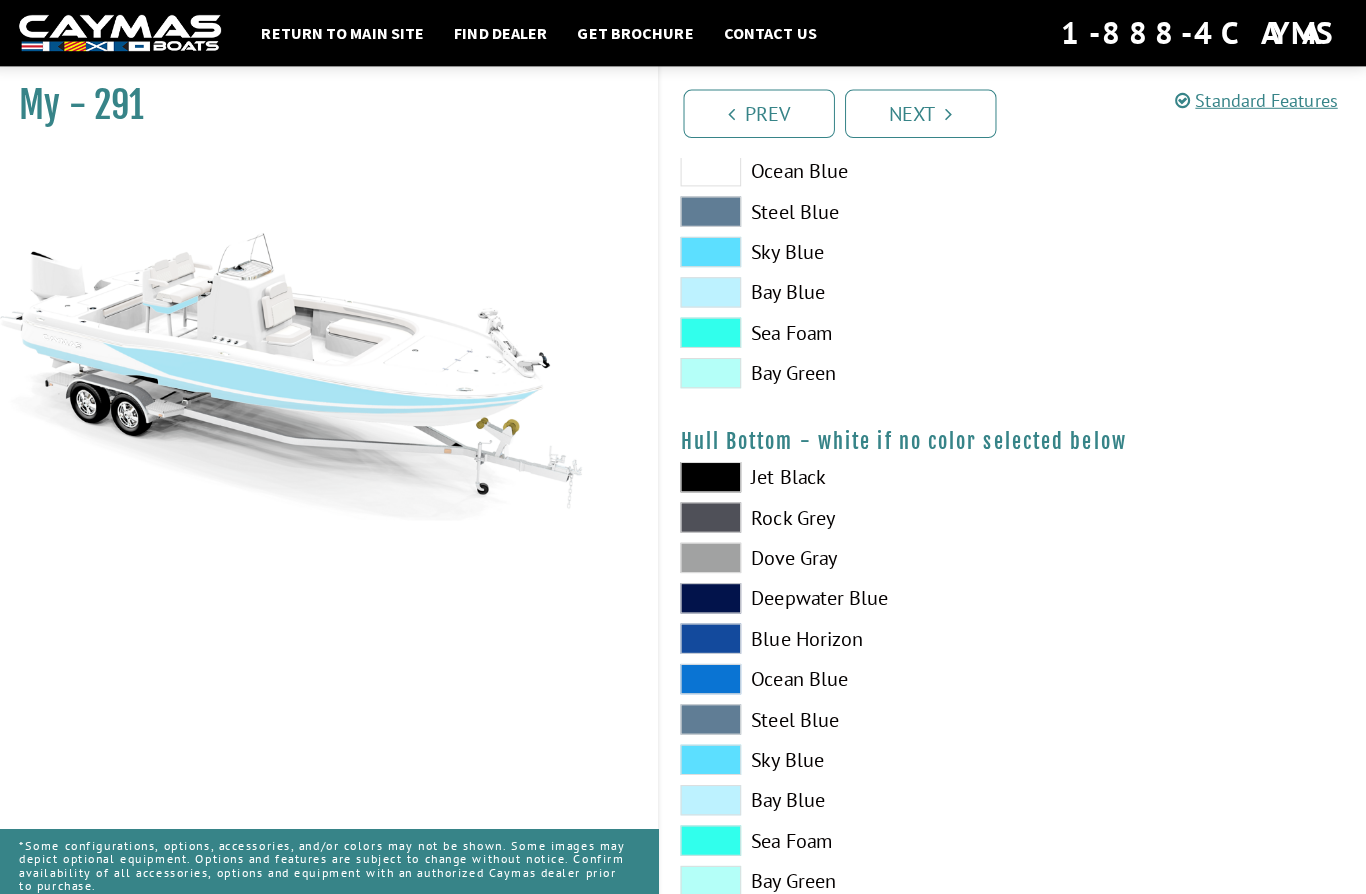 scroll, scrollTop: 1106, scrollLeft: 0, axis: vertical 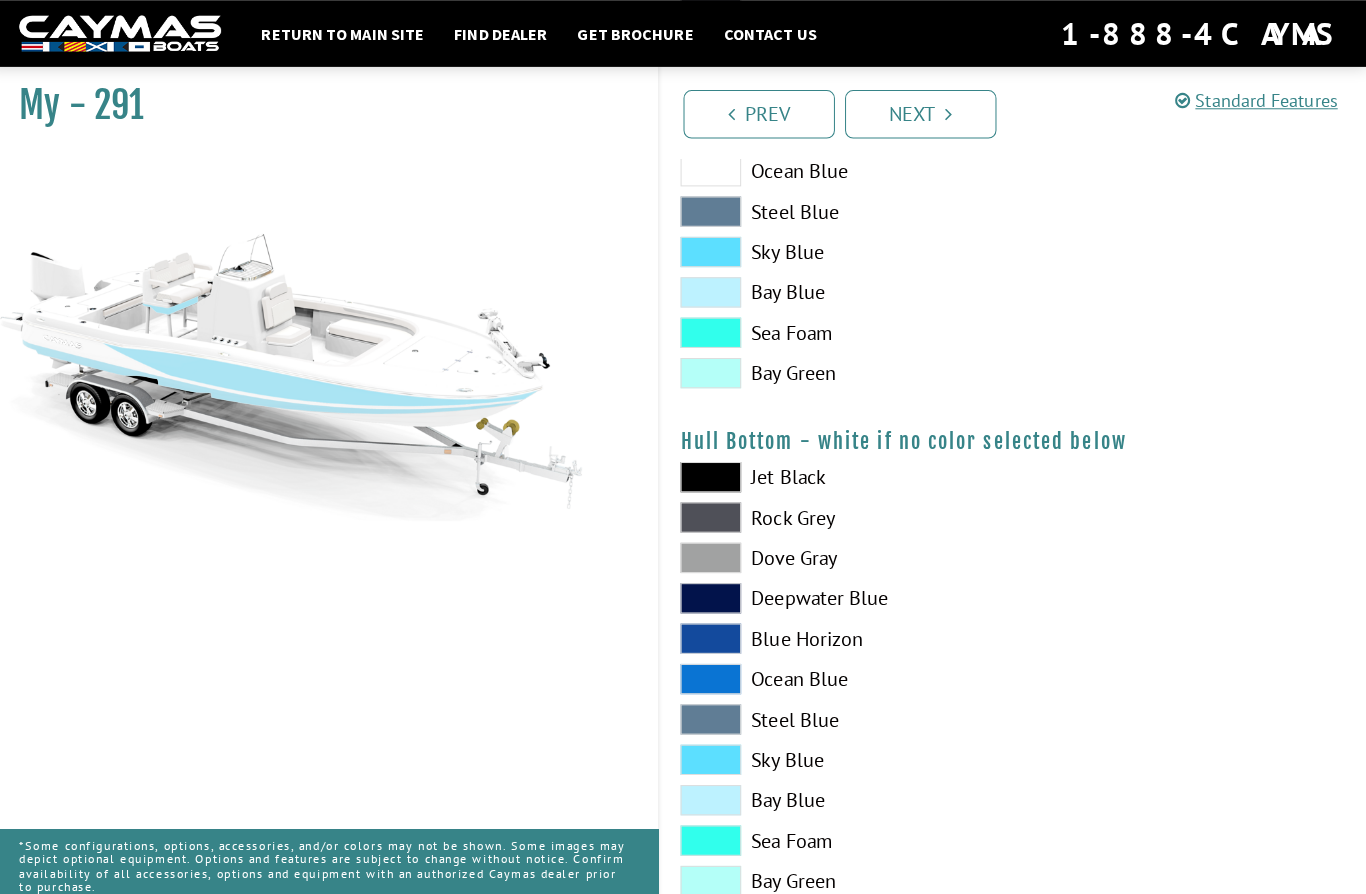 click on "Bay Blue" at bounding box center (840, 792) 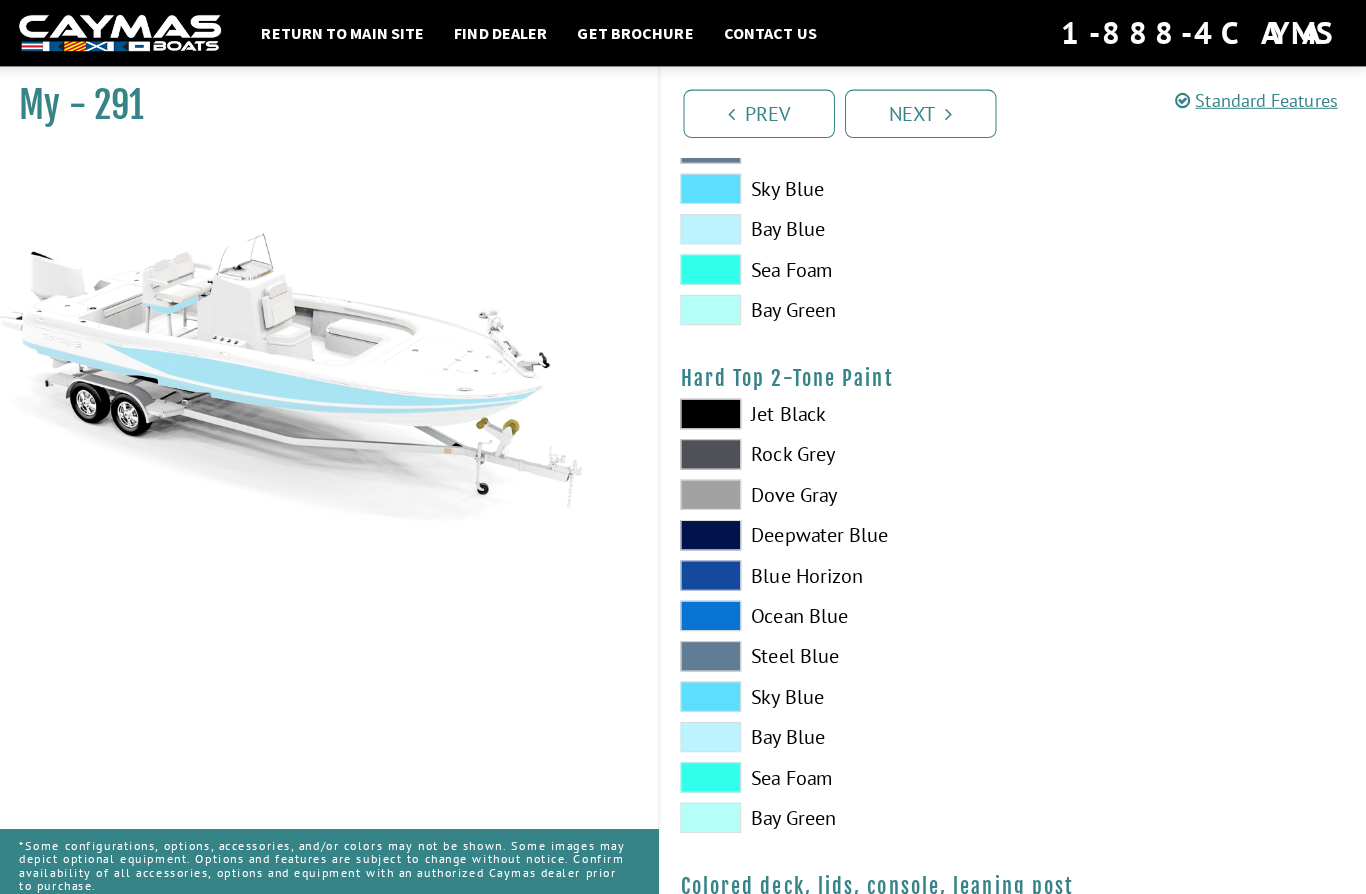 scroll, scrollTop: 1693, scrollLeft: 0, axis: vertical 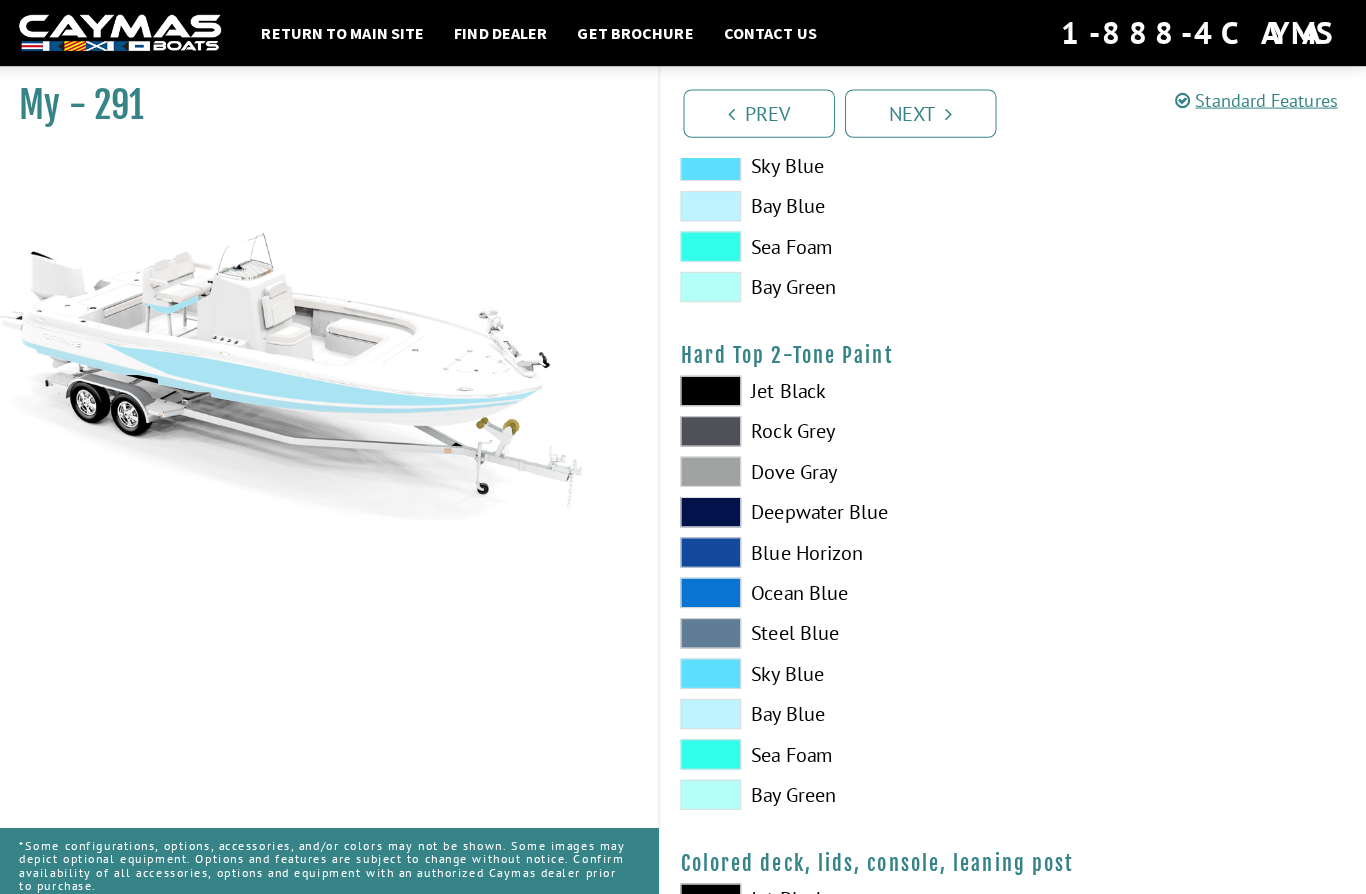 click at bounding box center [715, 668] 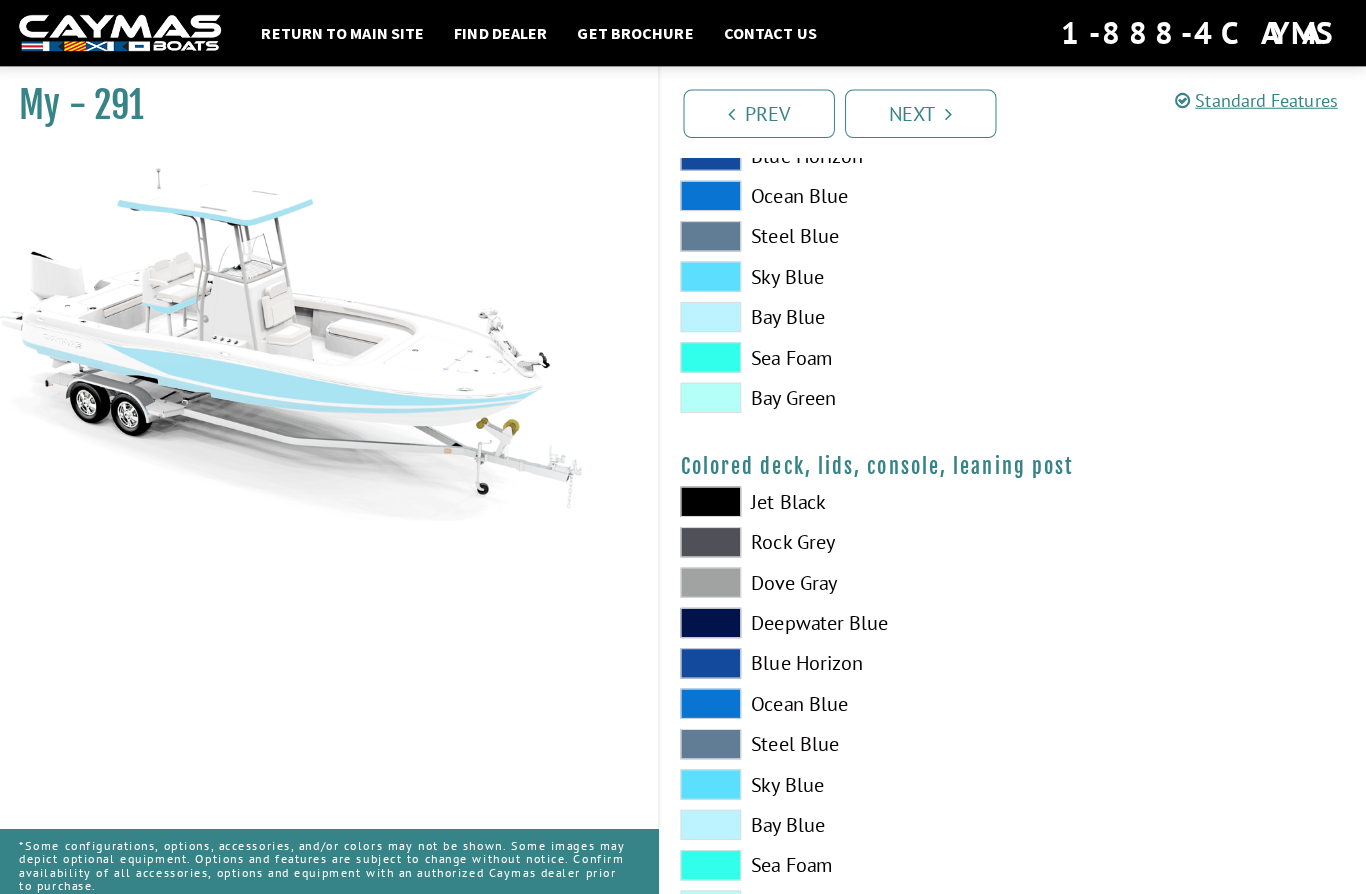 scroll, scrollTop: 2089, scrollLeft: 0, axis: vertical 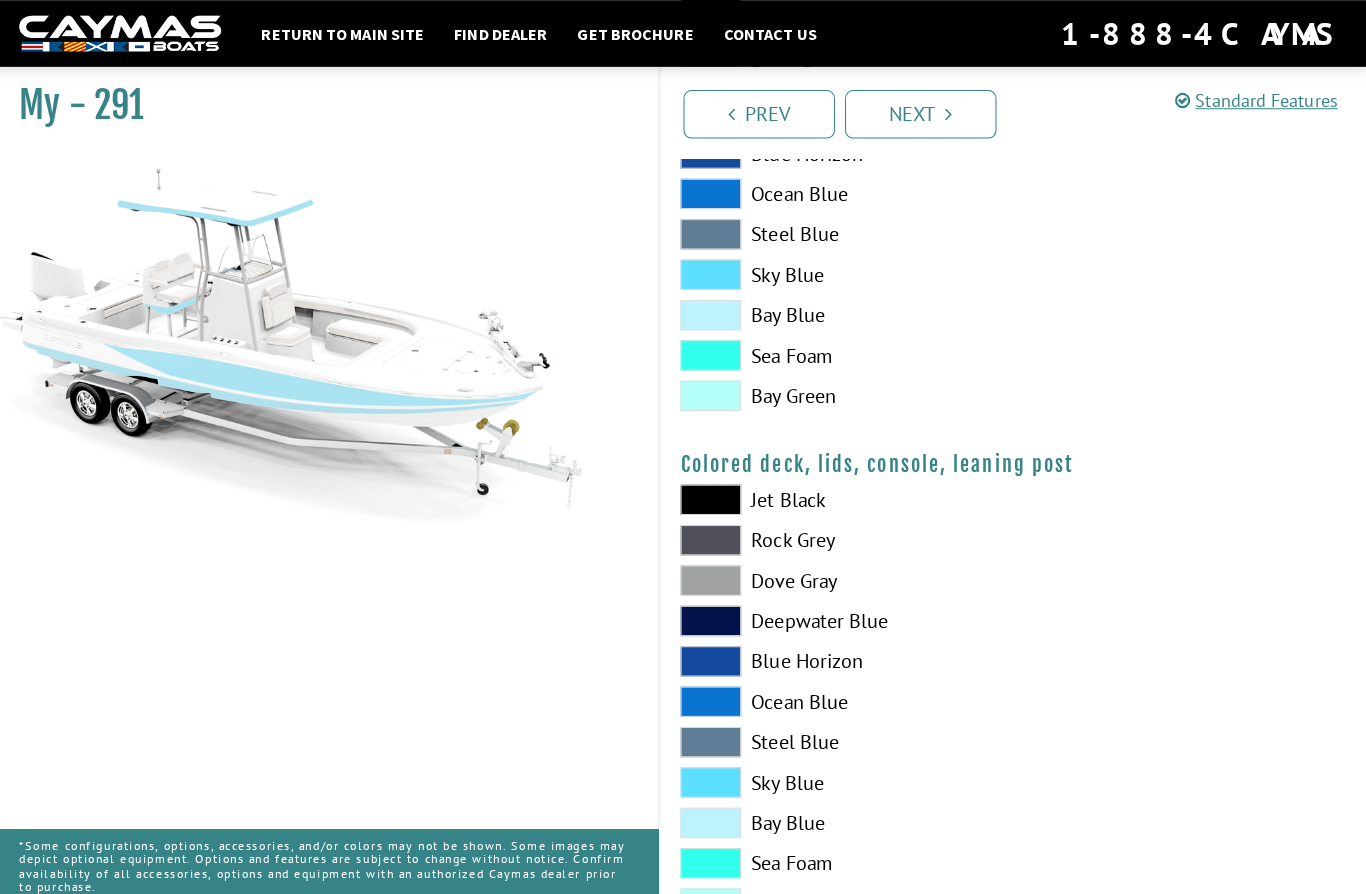 click on "Dove Gray" at bounding box center [840, 575] 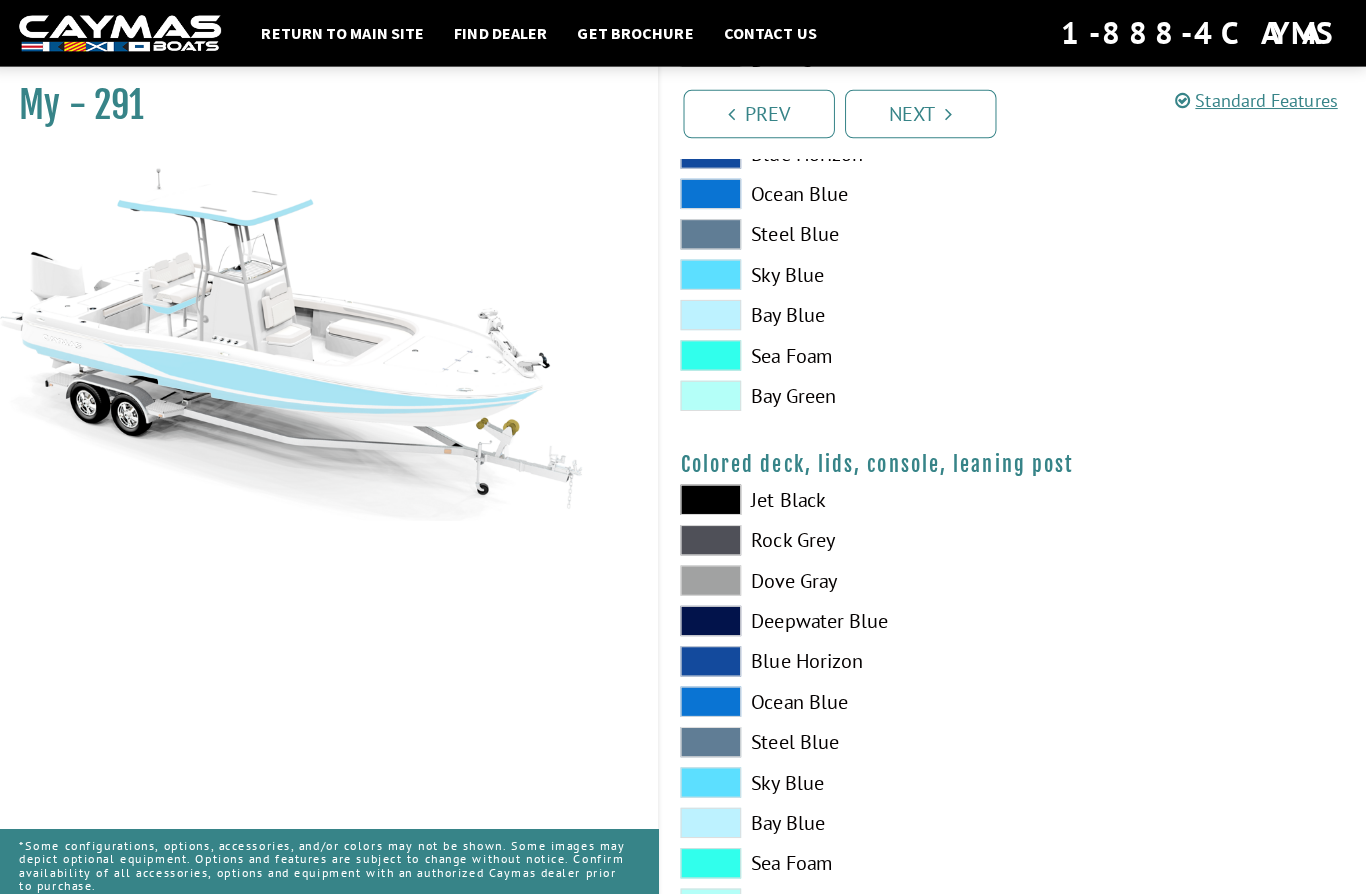 click at bounding box center [715, 575] 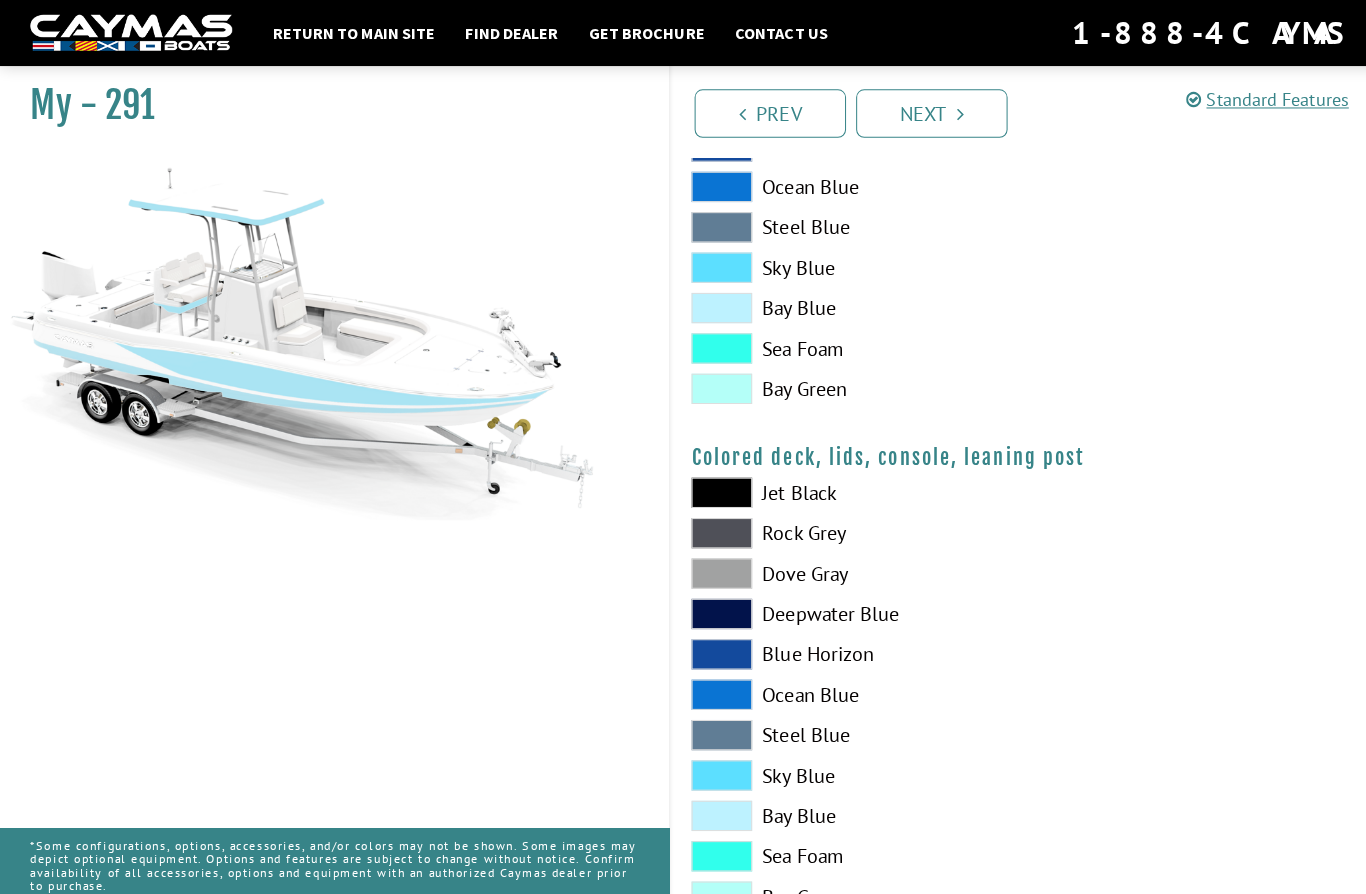 scroll, scrollTop: 2095, scrollLeft: 0, axis: vertical 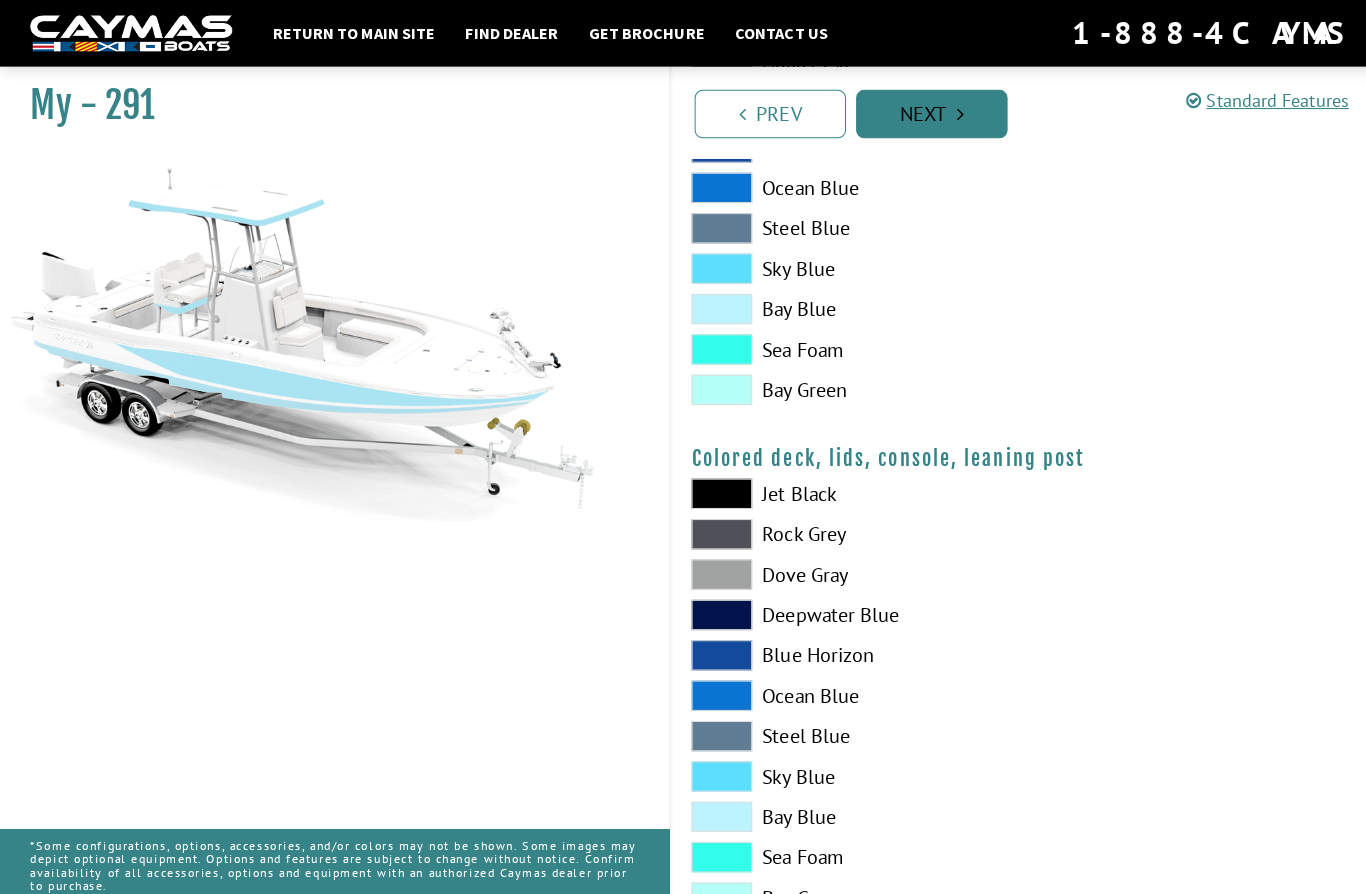 click on "Next" at bounding box center (923, 113) 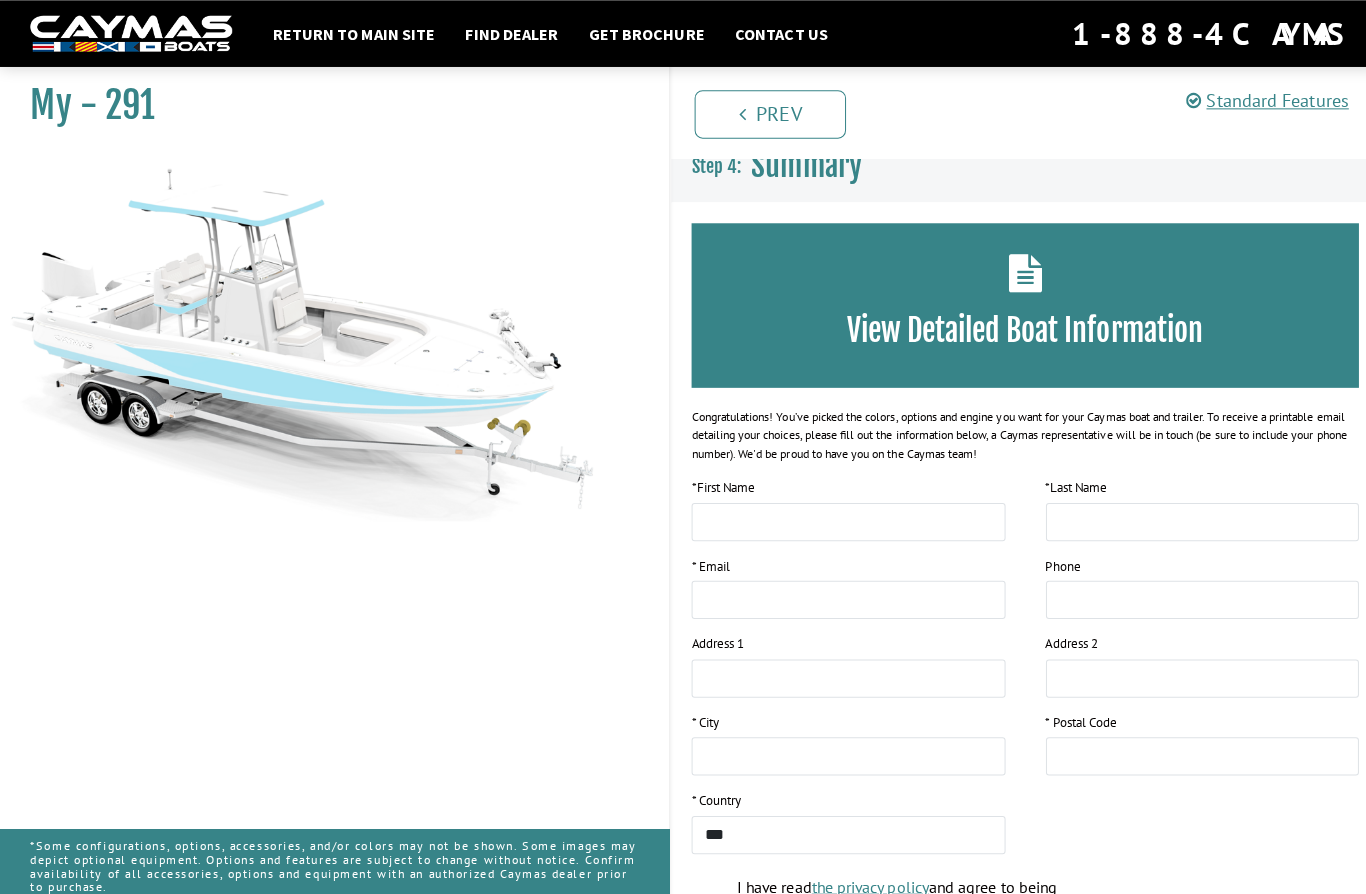 scroll, scrollTop: 0, scrollLeft: 0, axis: both 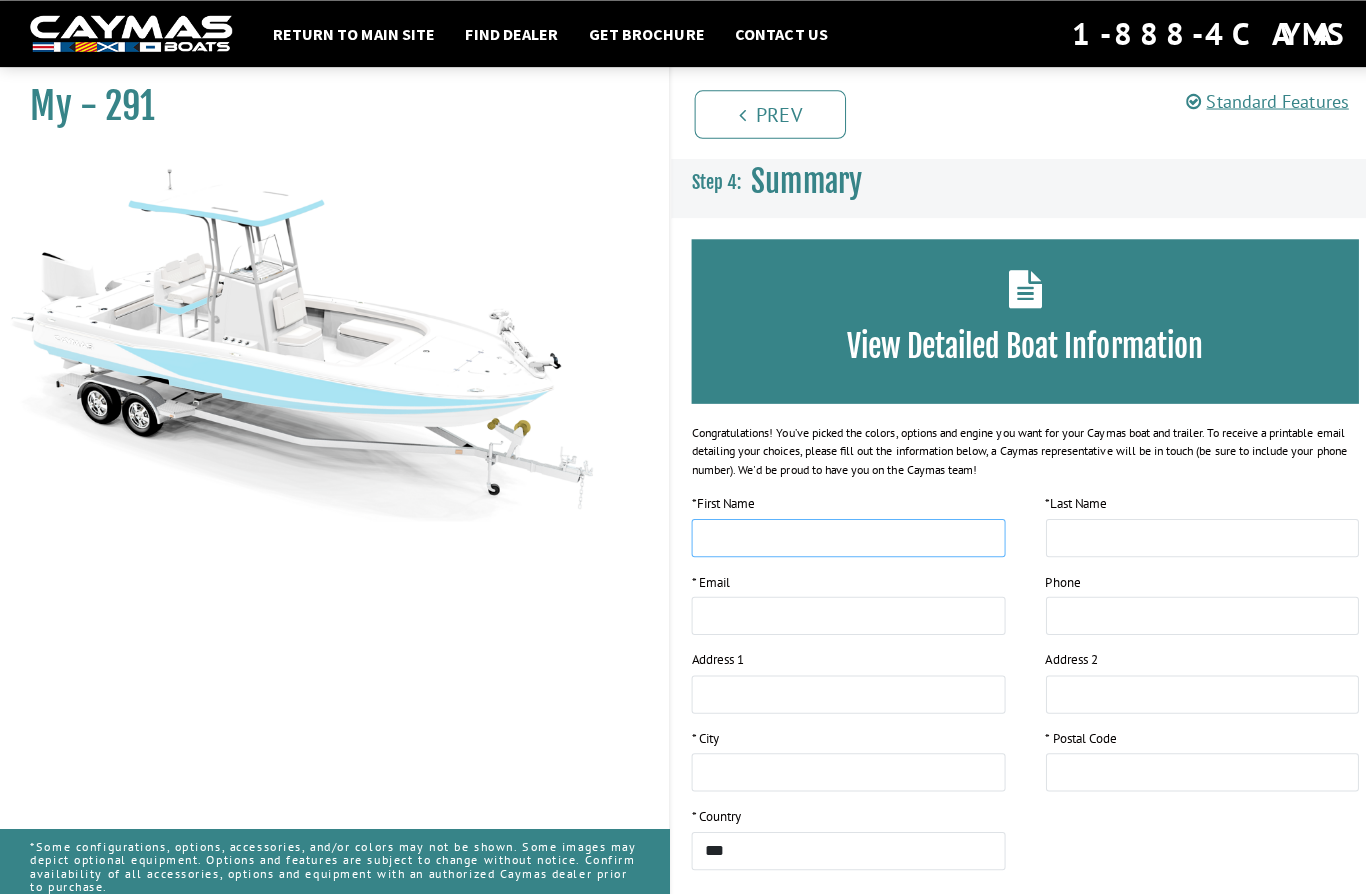 click at bounding box center [840, 533] 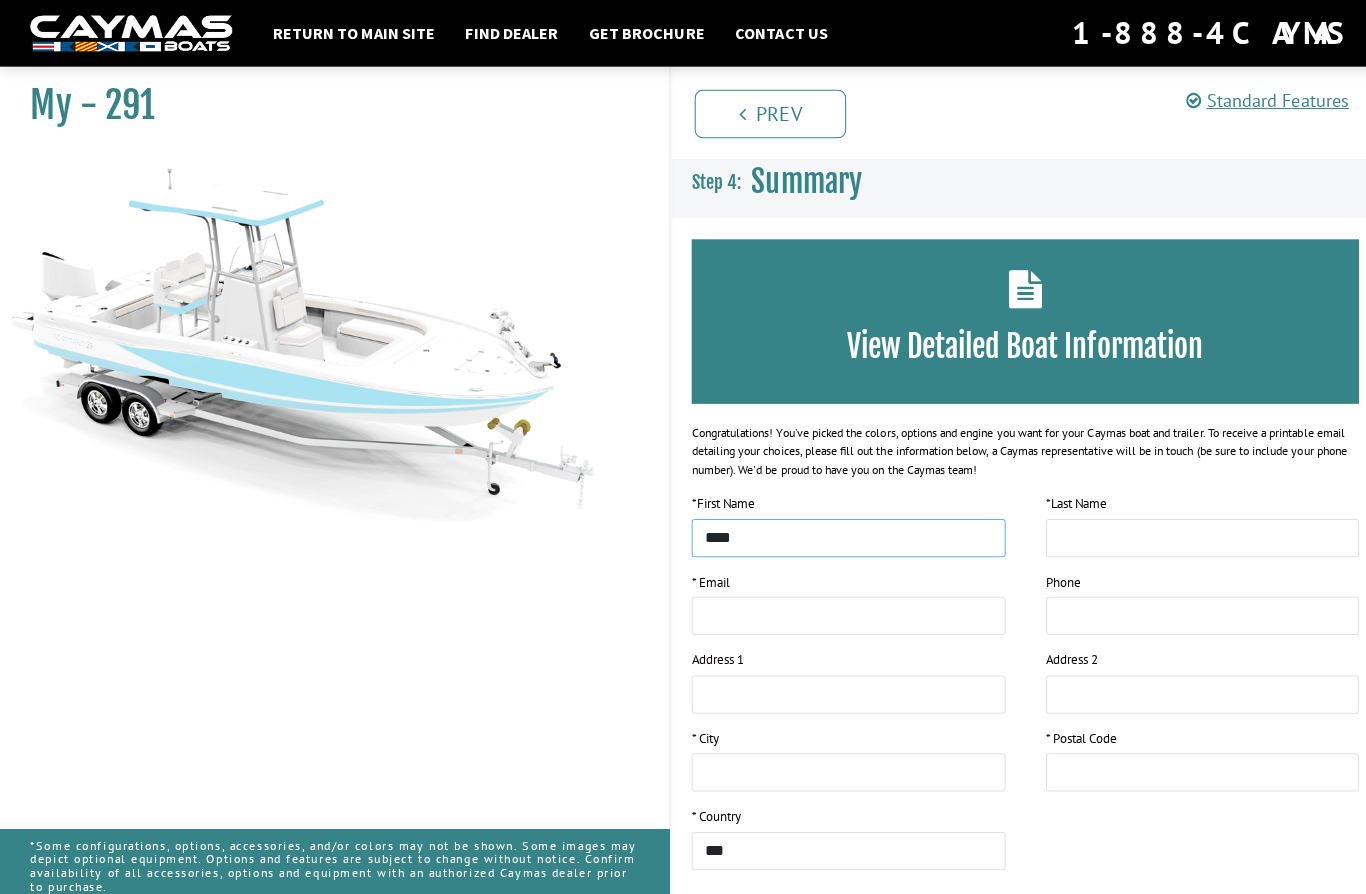 type on "****" 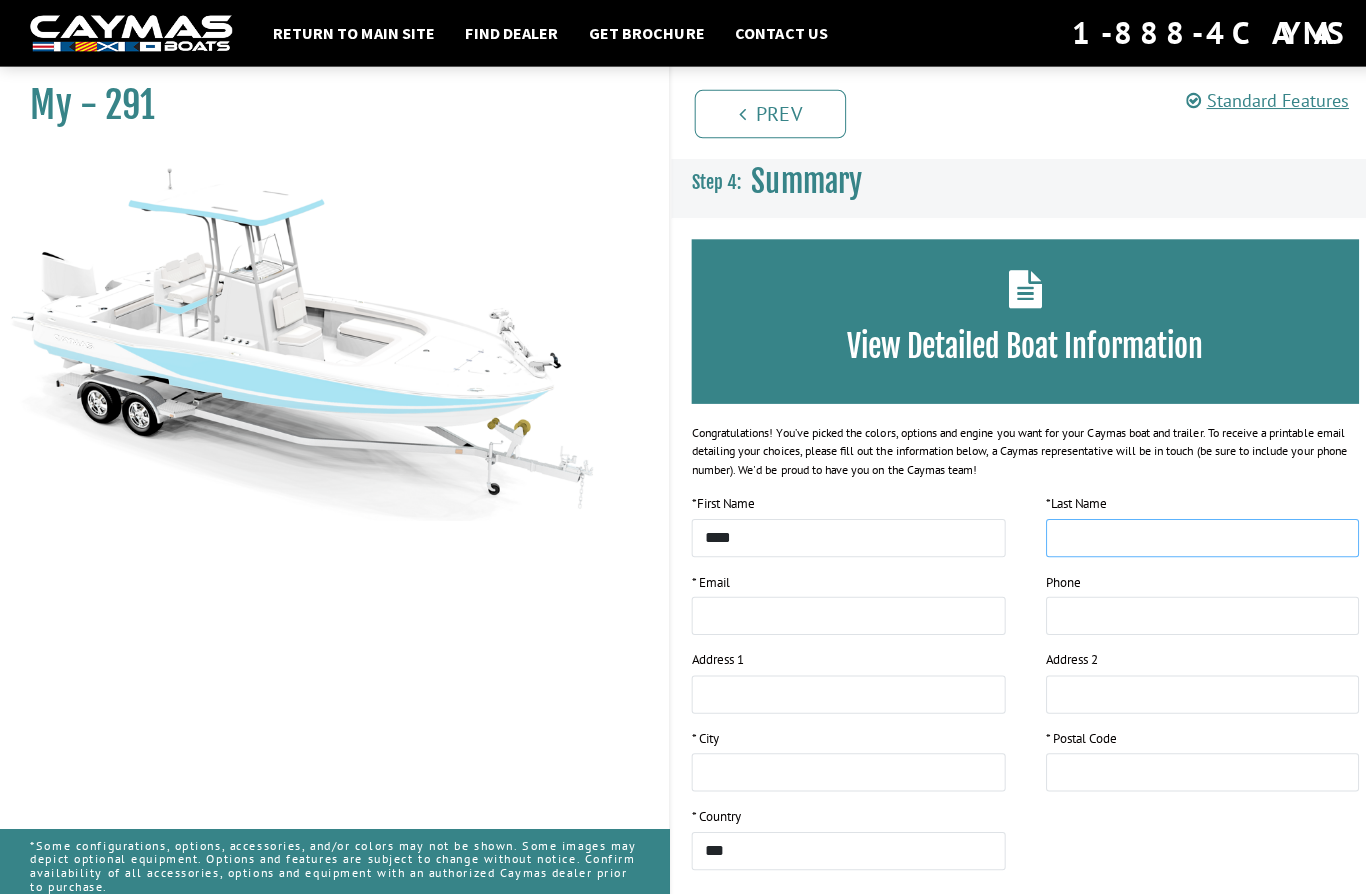 click at bounding box center (1191, 533) 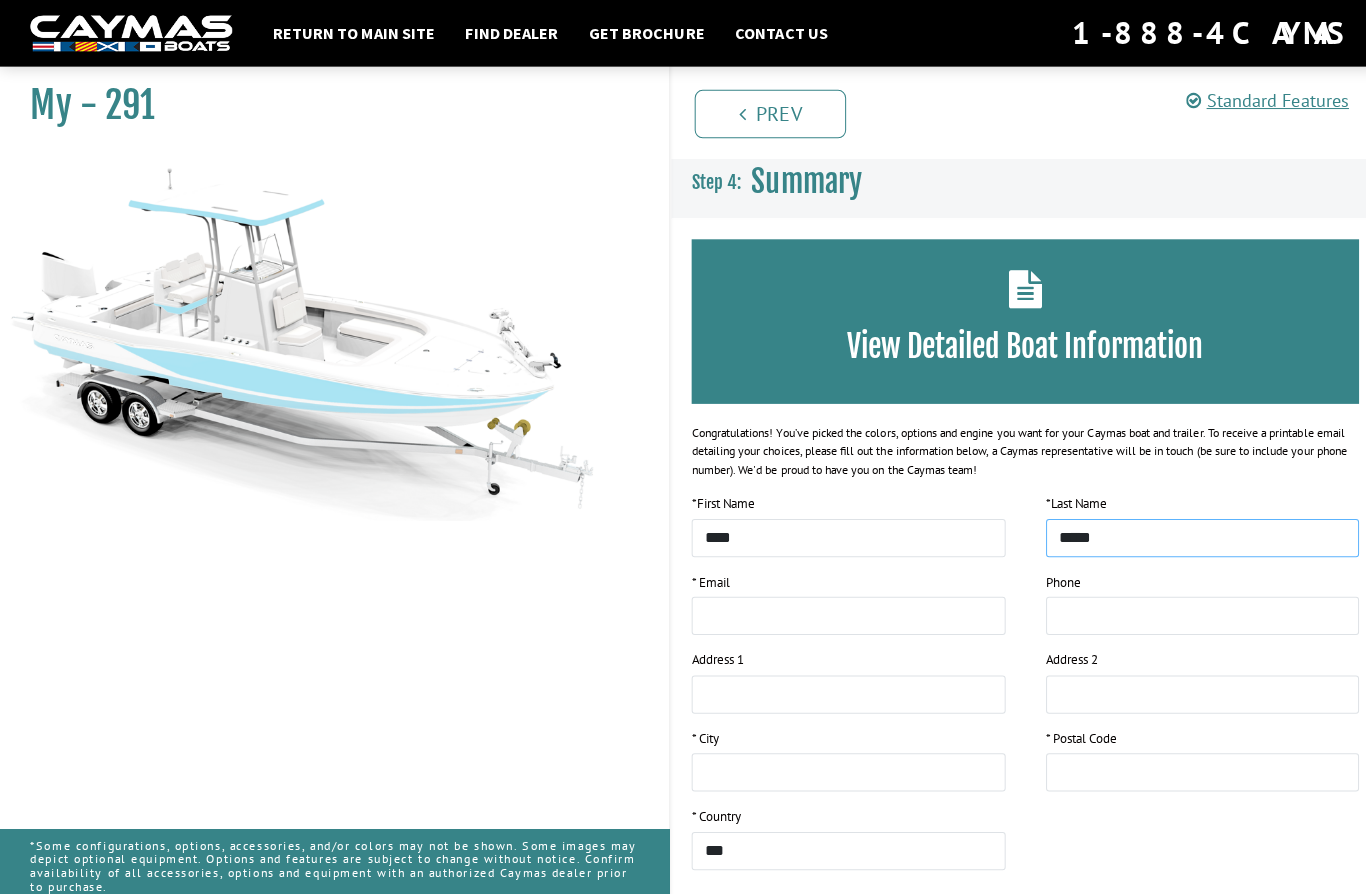 type on "*****" 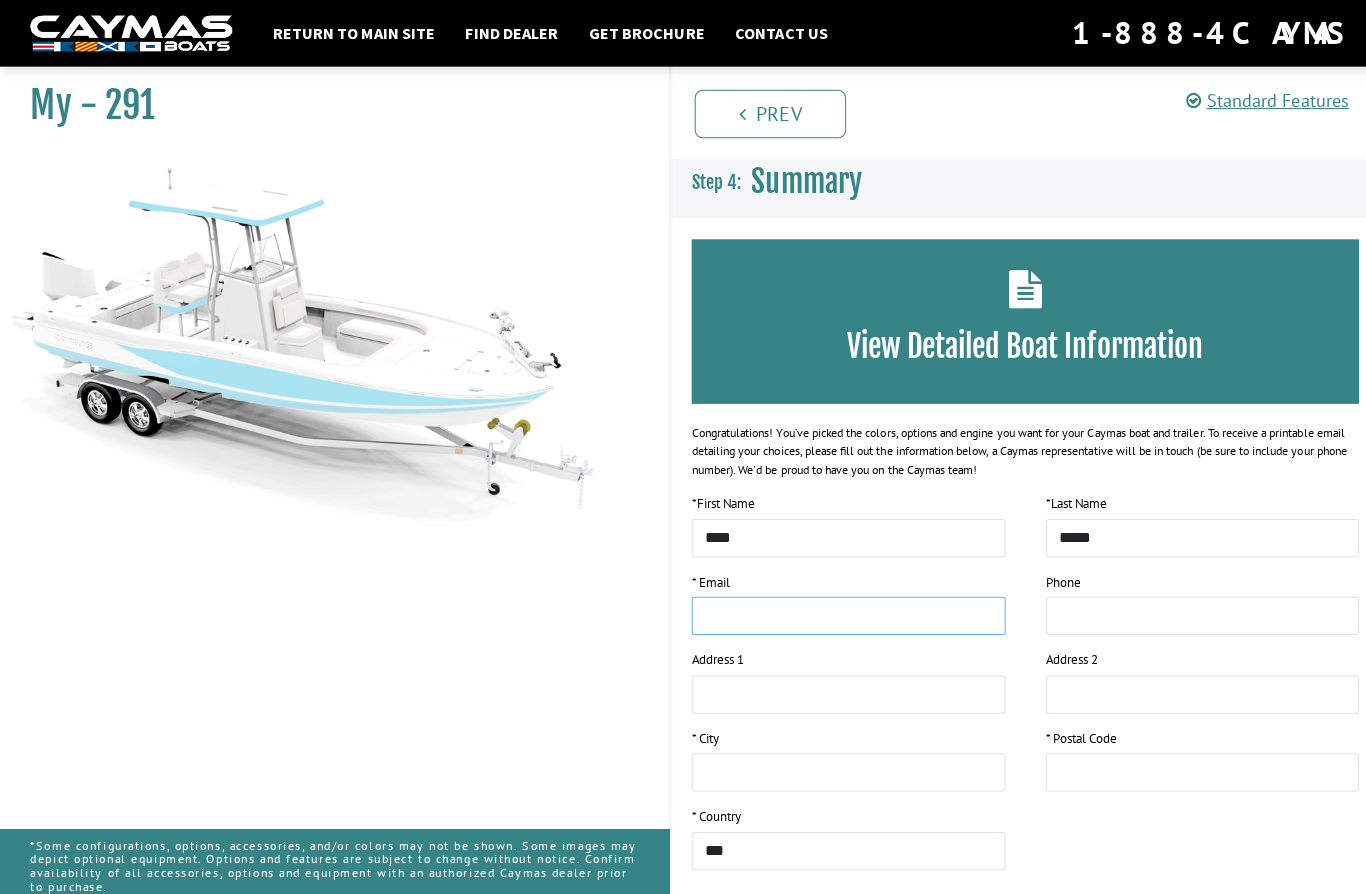 click at bounding box center (840, 610) 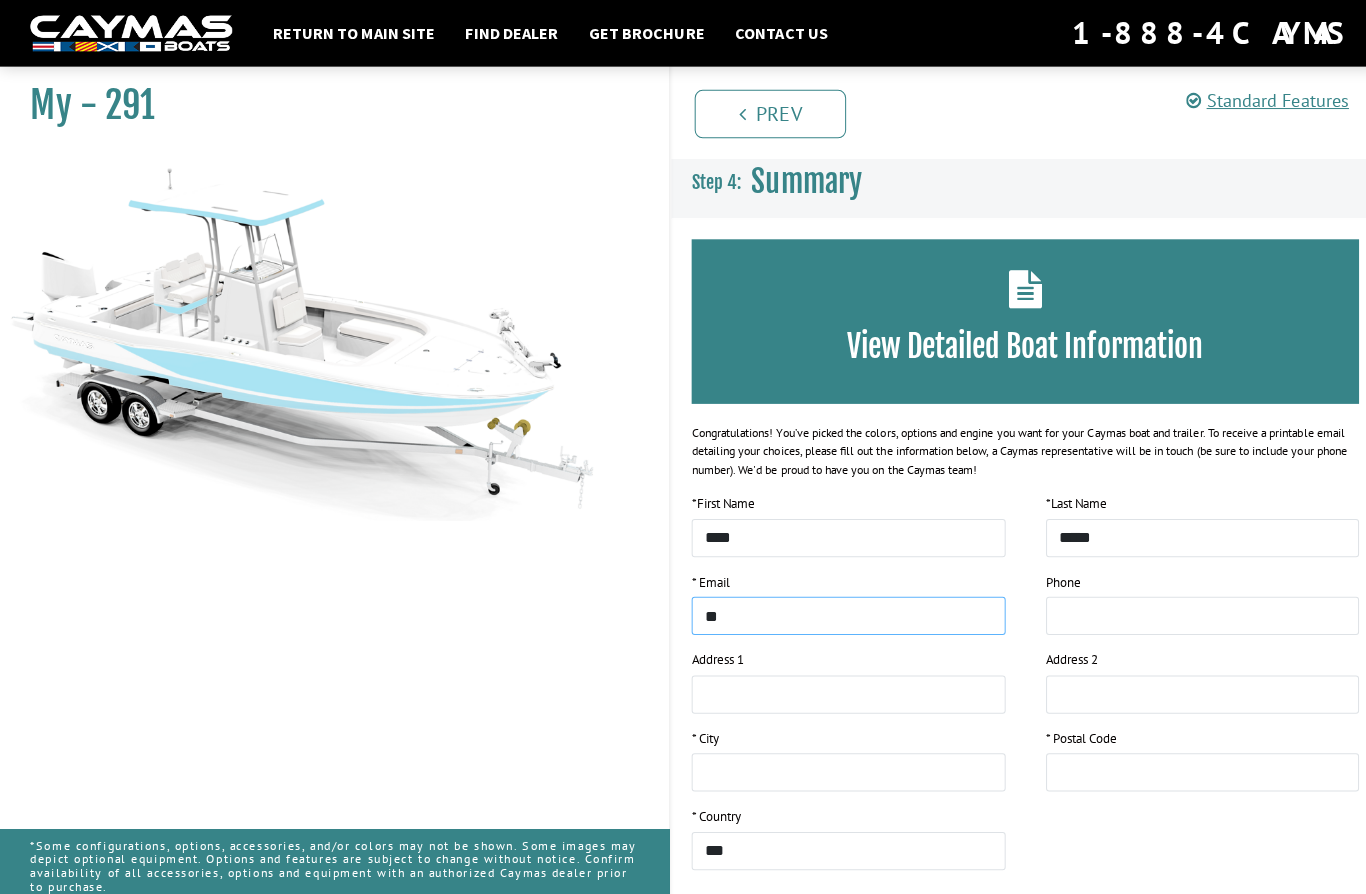 type on "*" 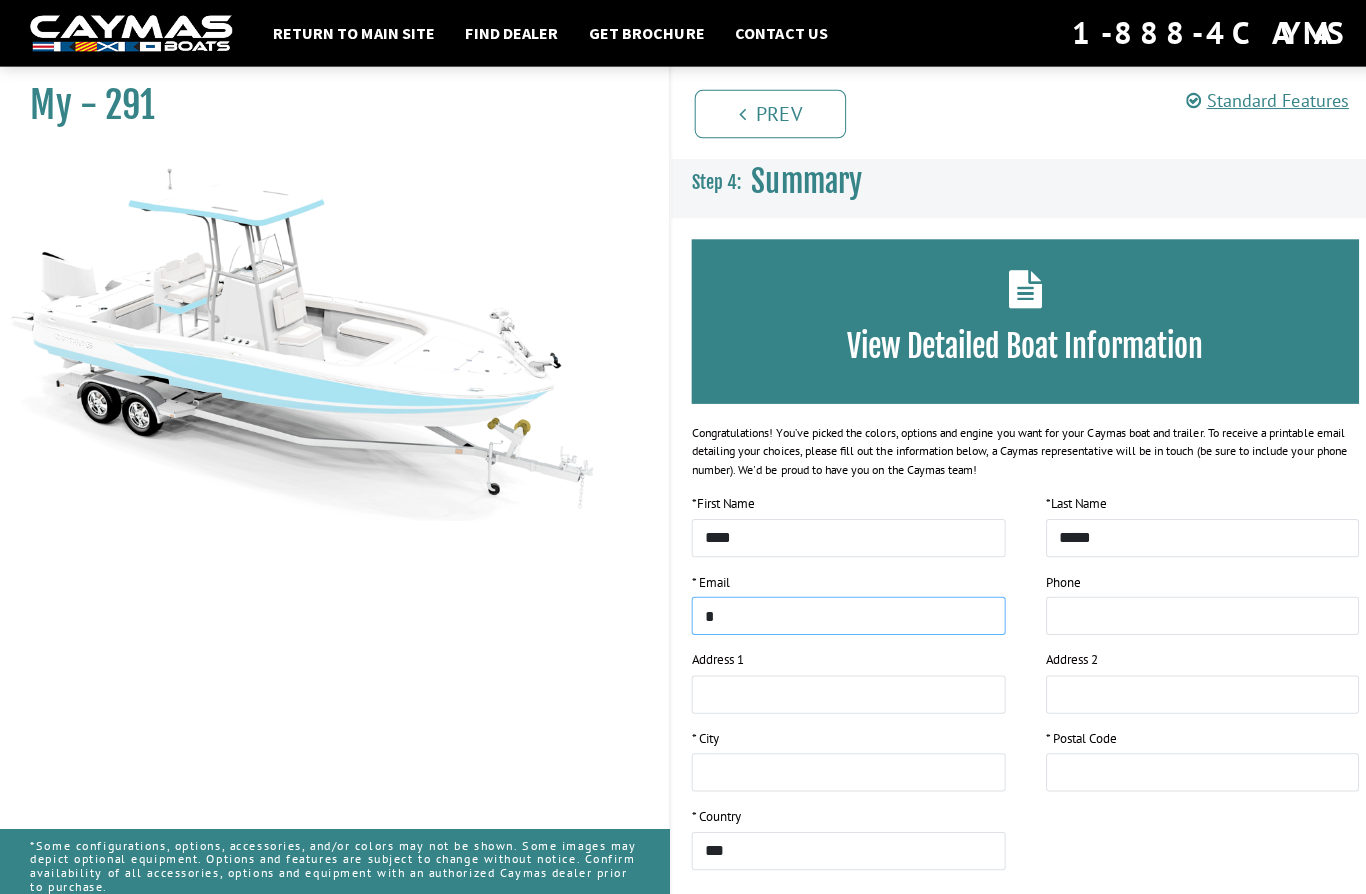 type 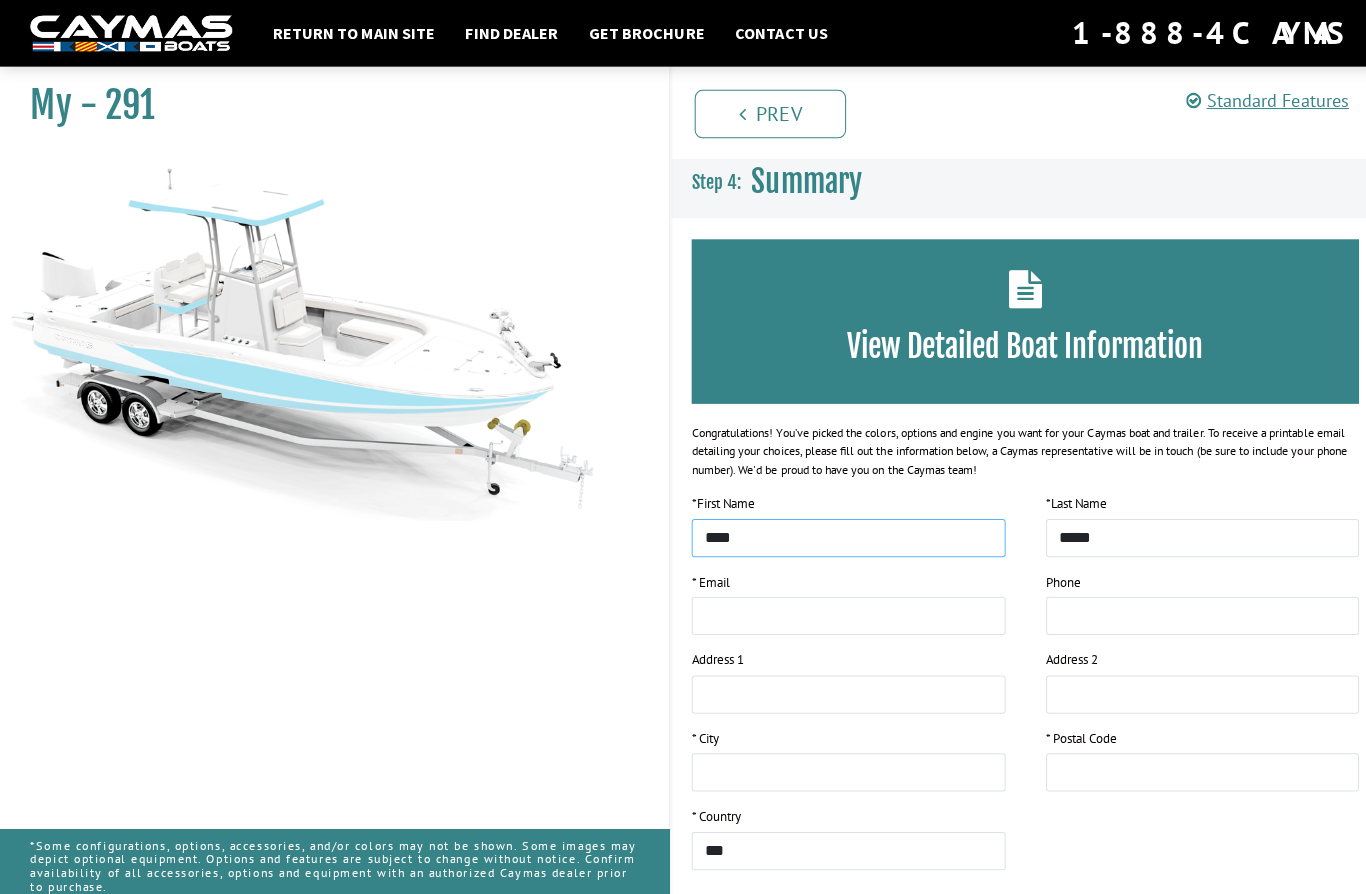 click on "****" at bounding box center [840, 533] 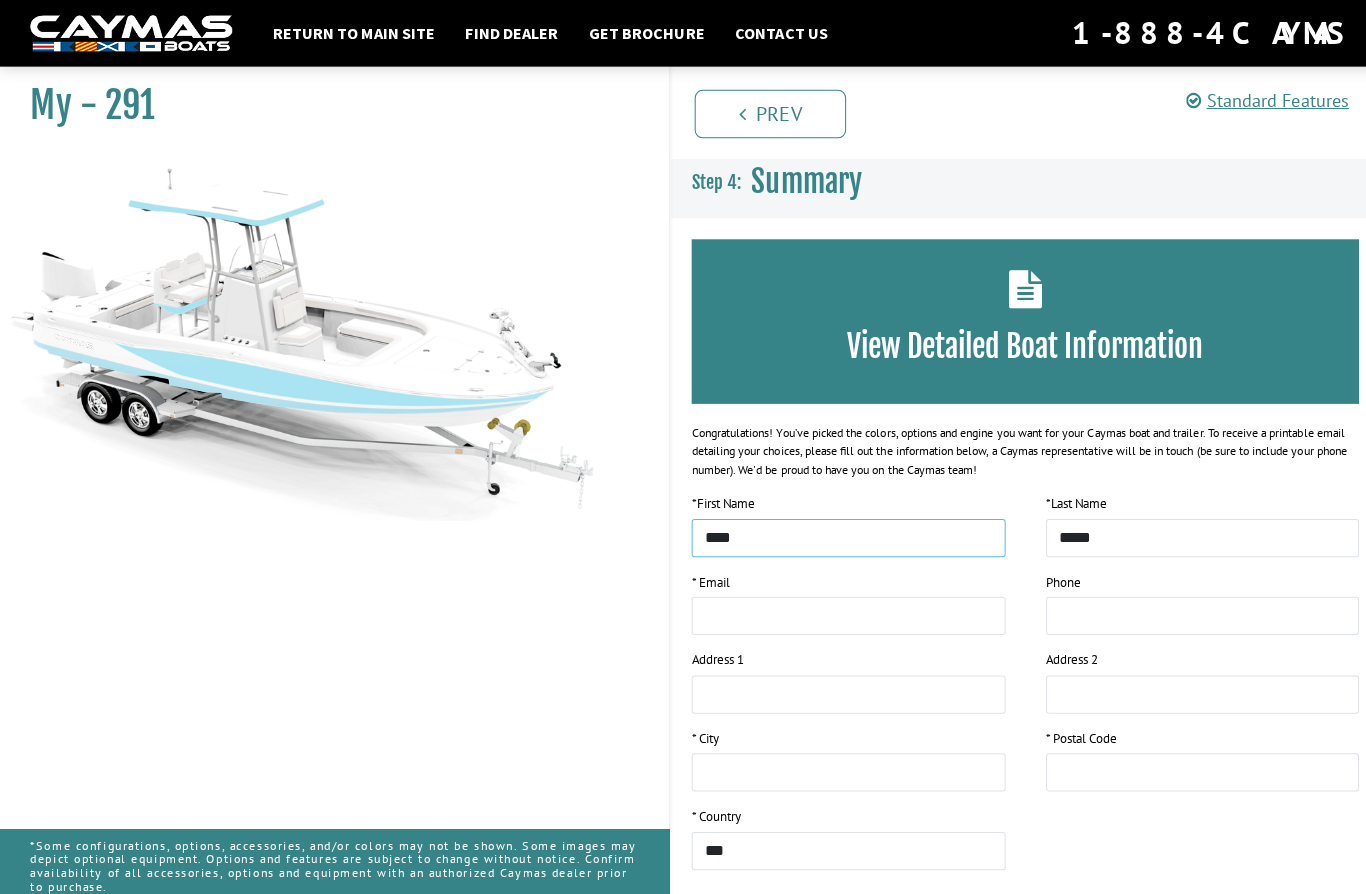 click on "****" at bounding box center [840, 533] 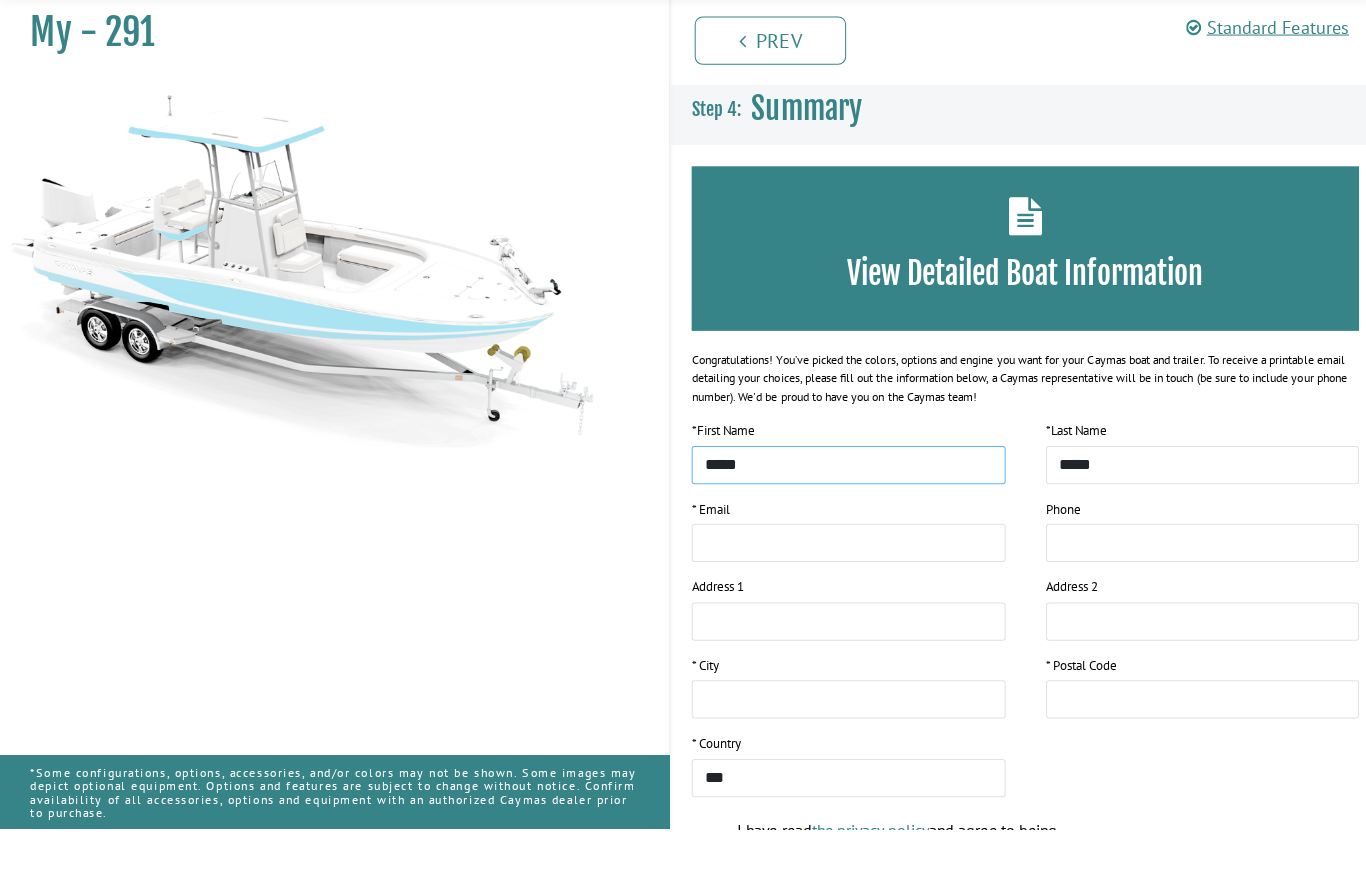 type on "*****" 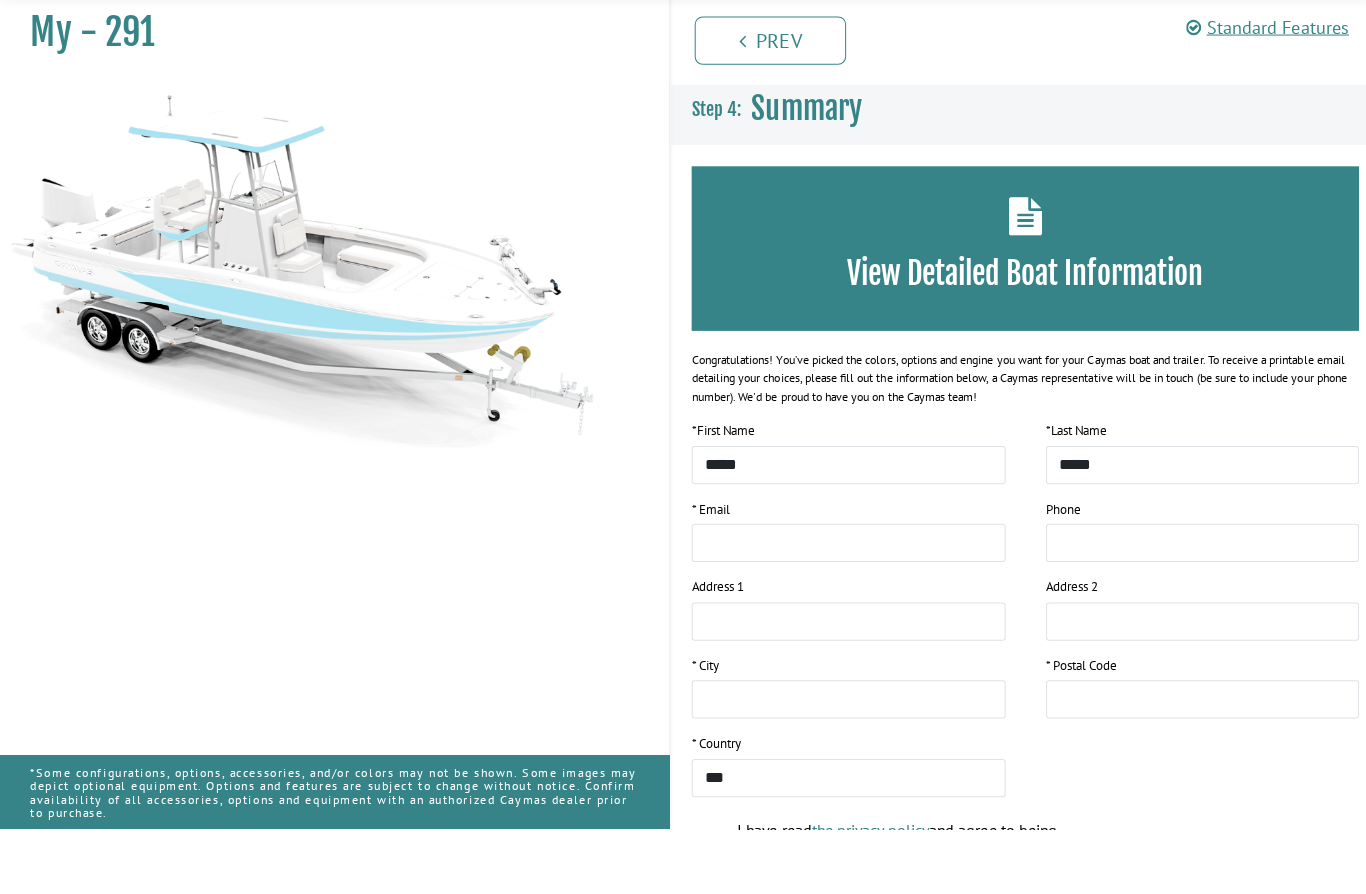 click at bounding box center (300, 334) 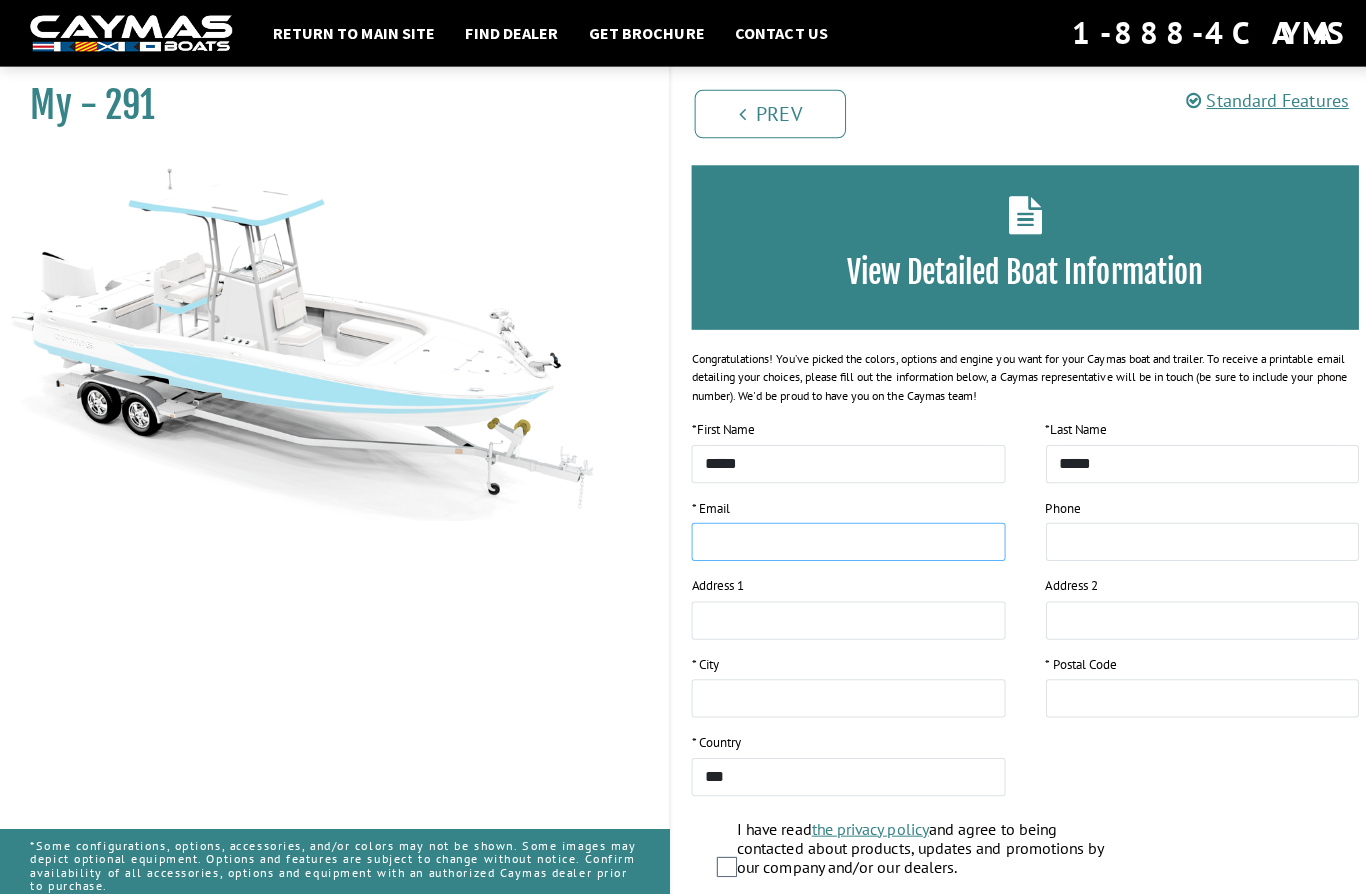 click at bounding box center (840, 537) 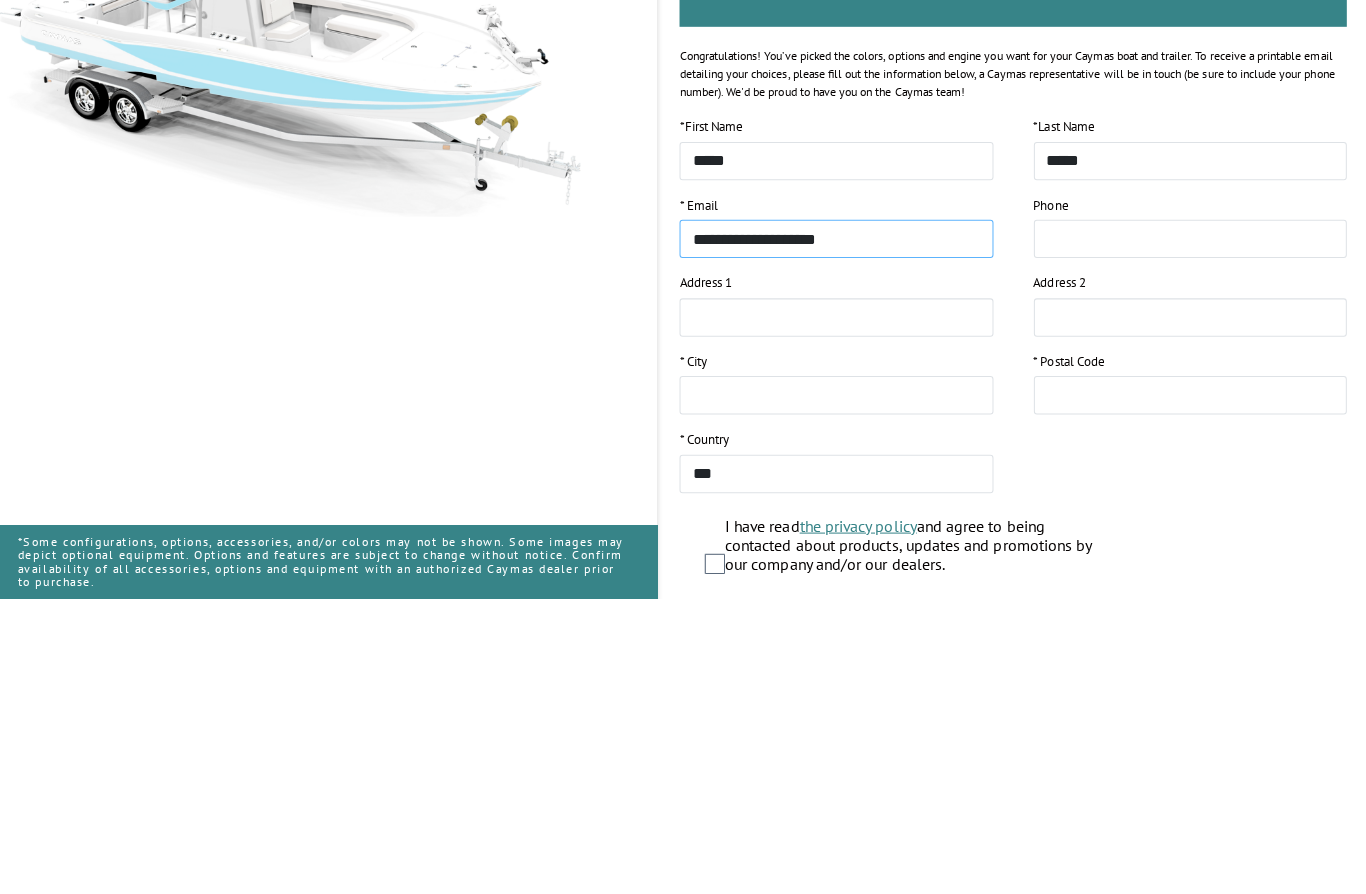 type on "**********" 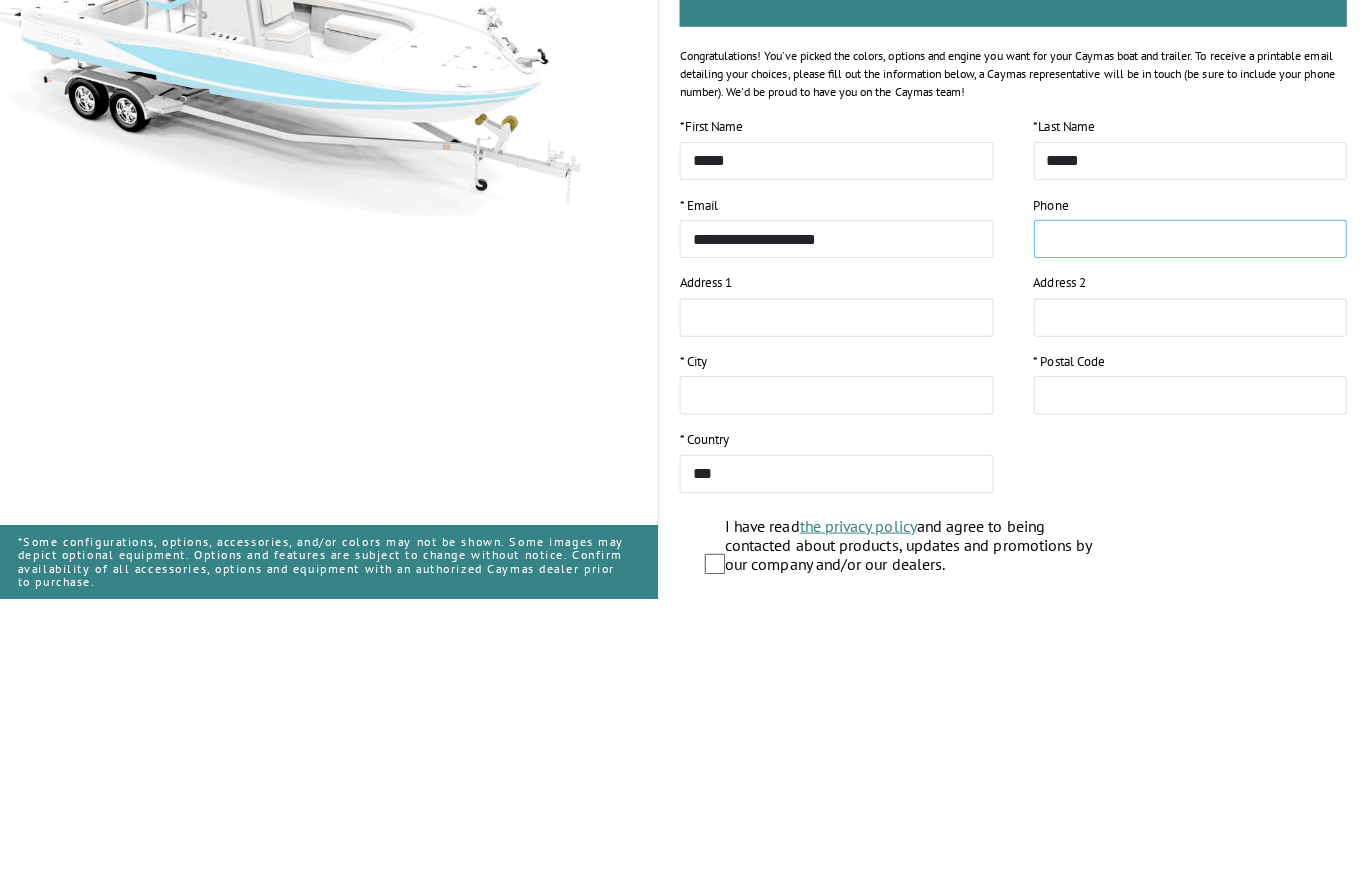 click at bounding box center [1191, 538] 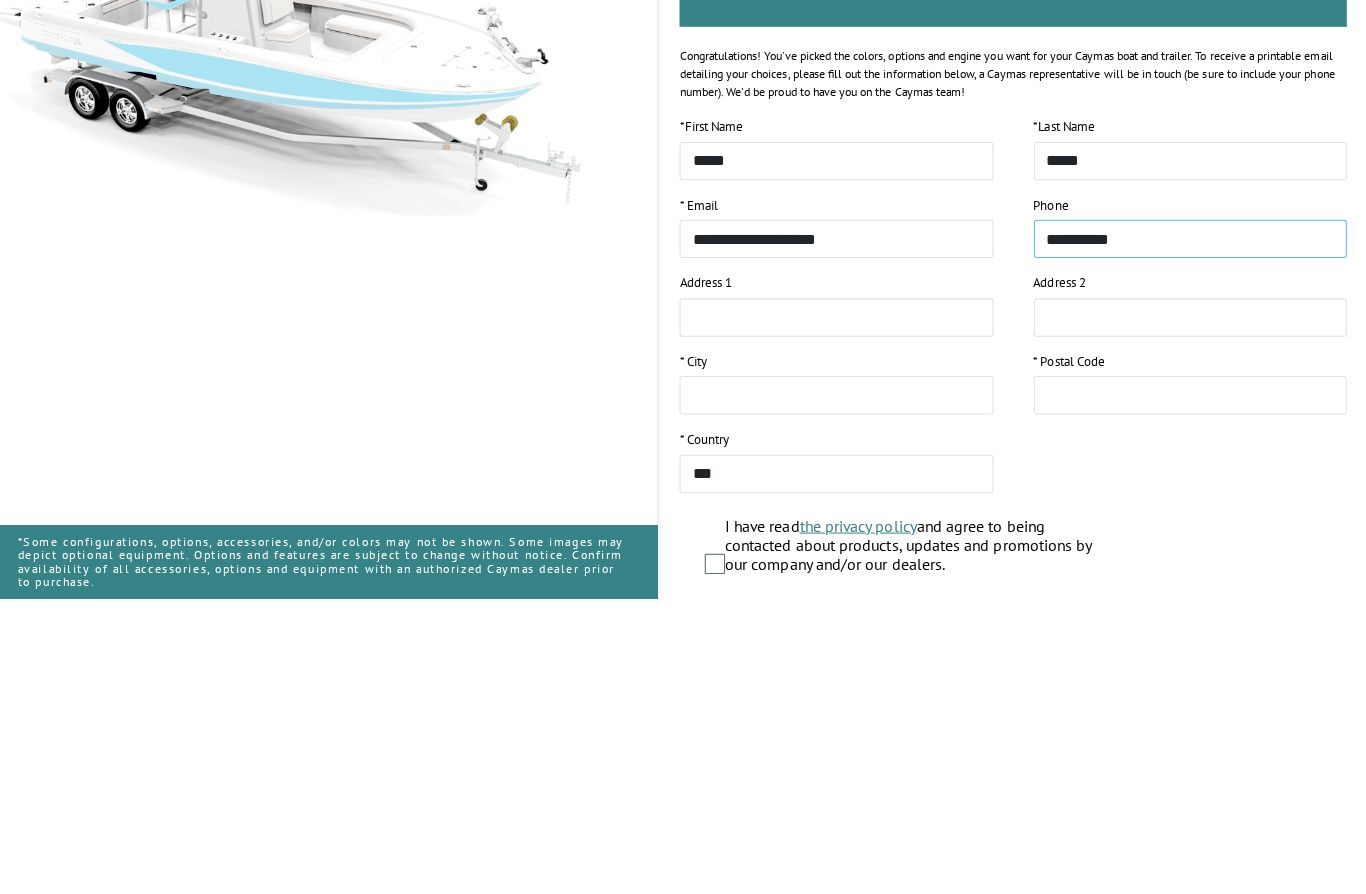 type on "**********" 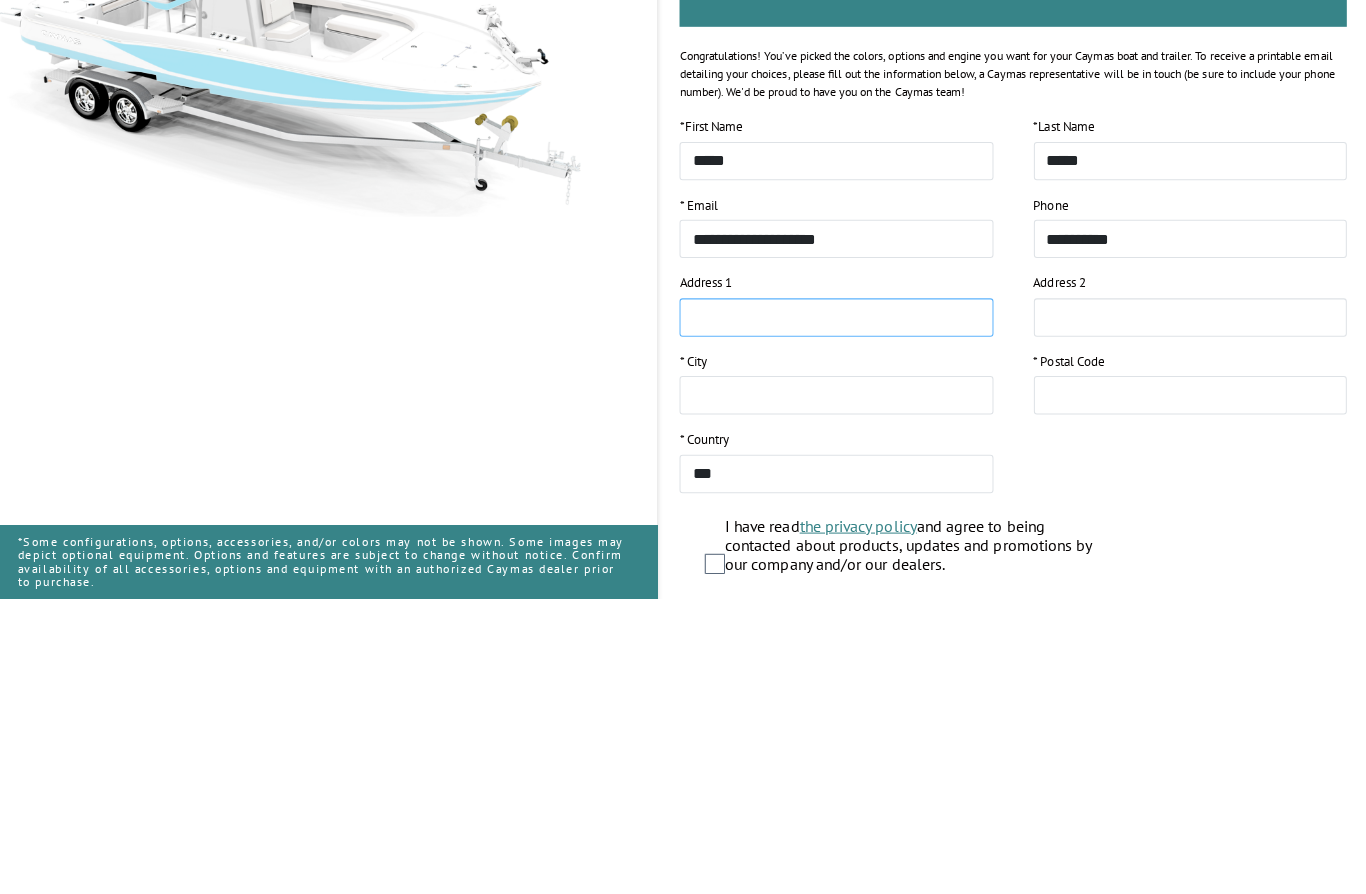 click at bounding box center (840, 616) 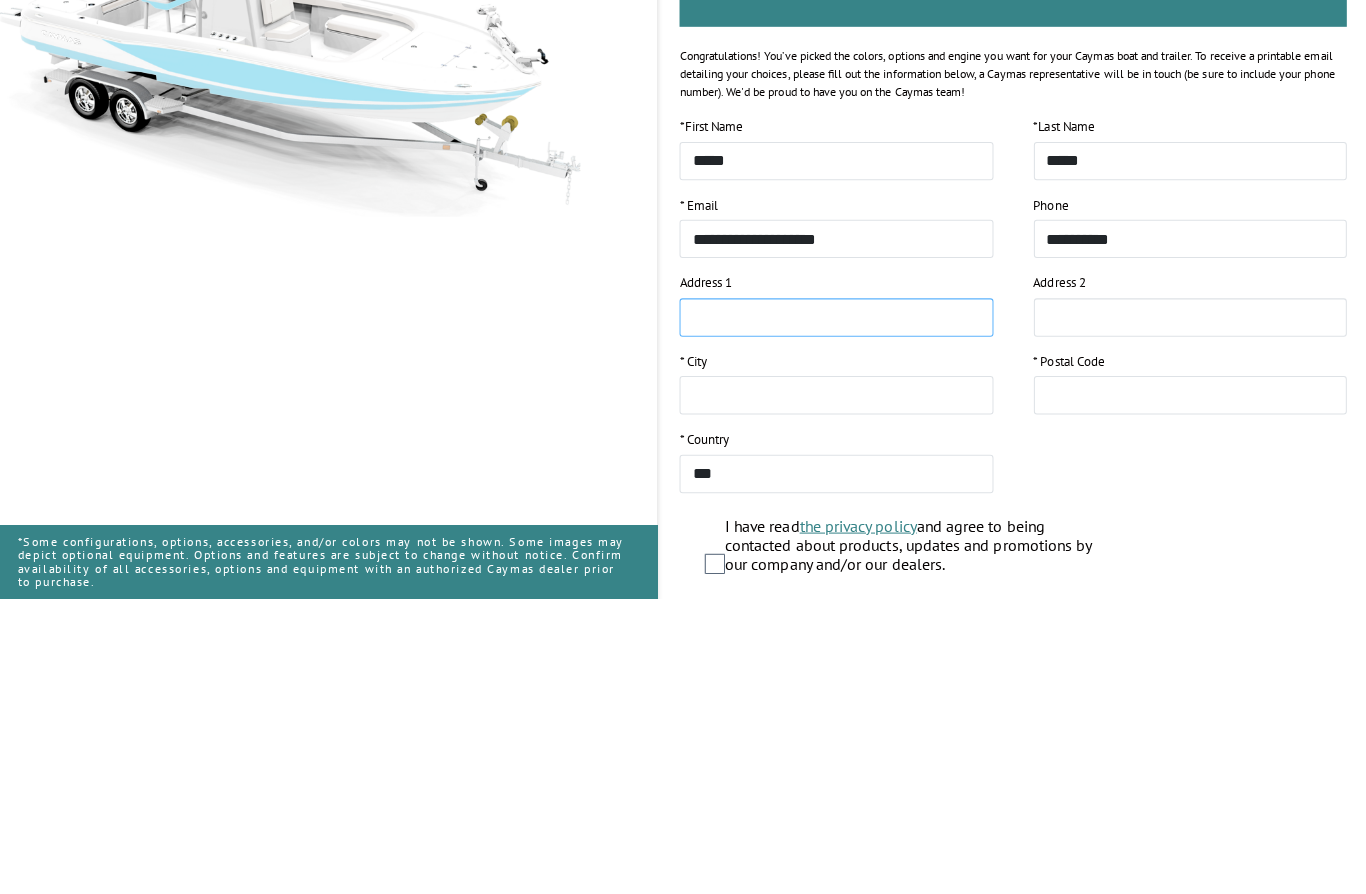 type on "*" 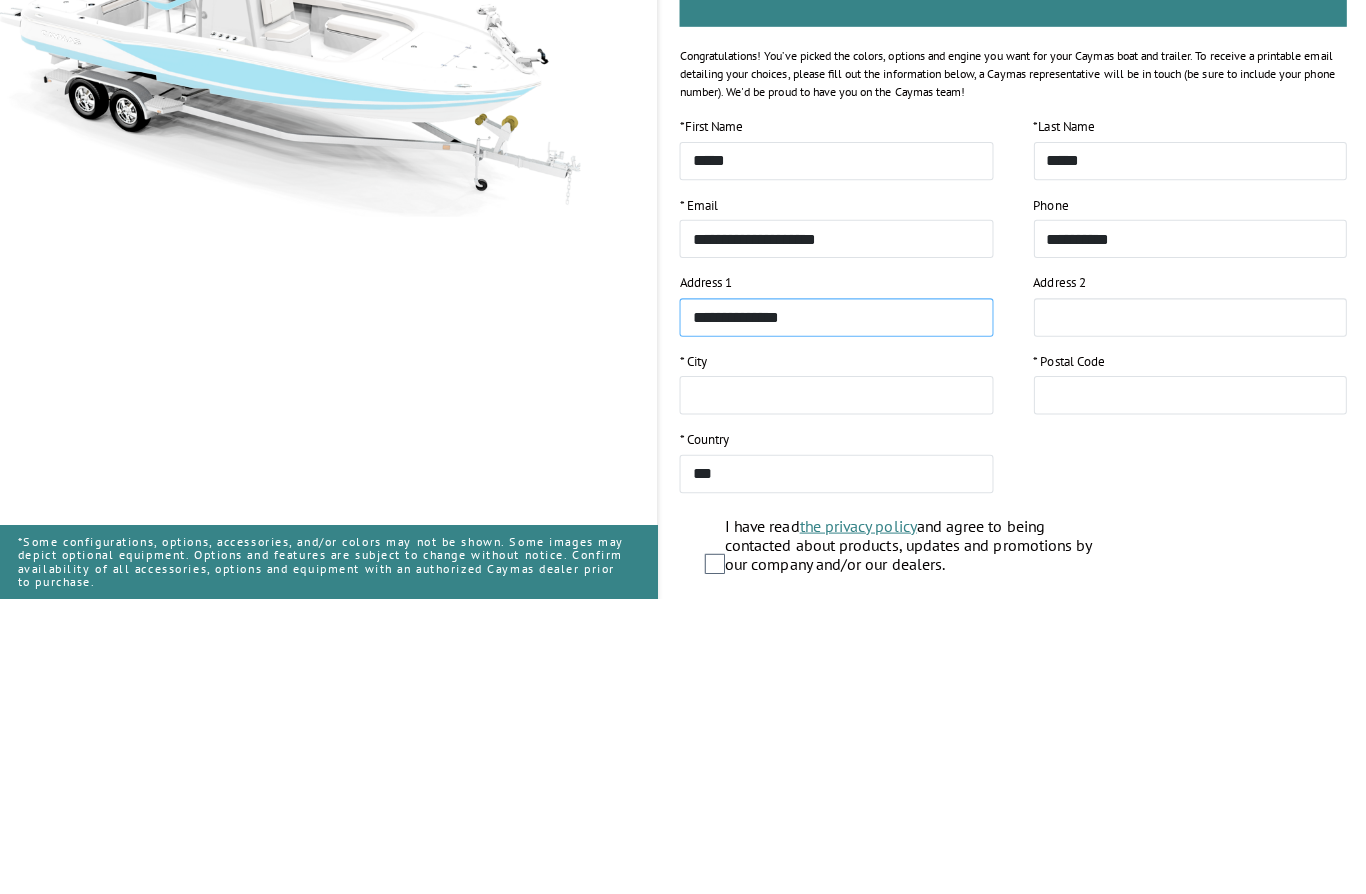 type on "**********" 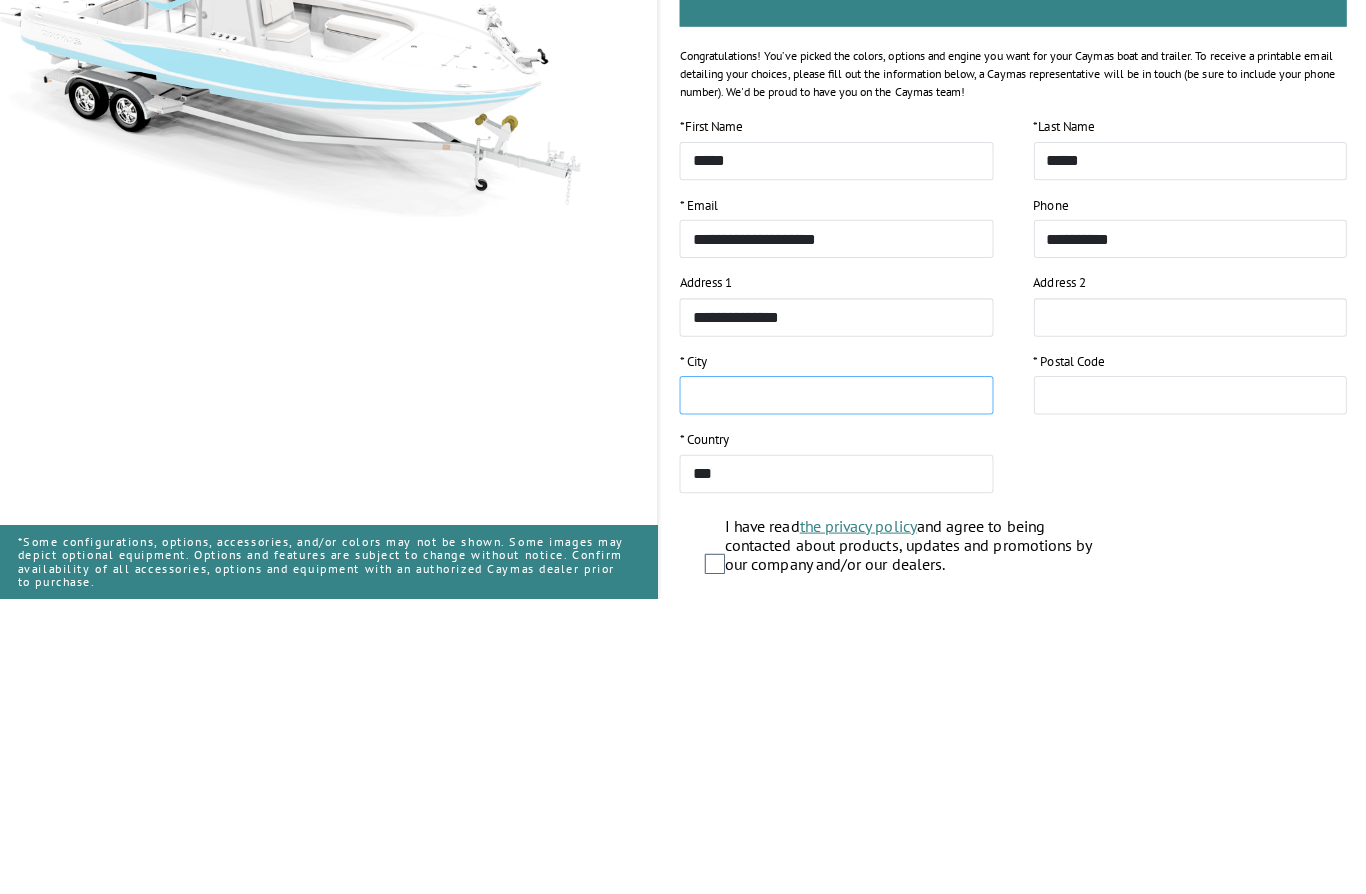 click at bounding box center [840, 693] 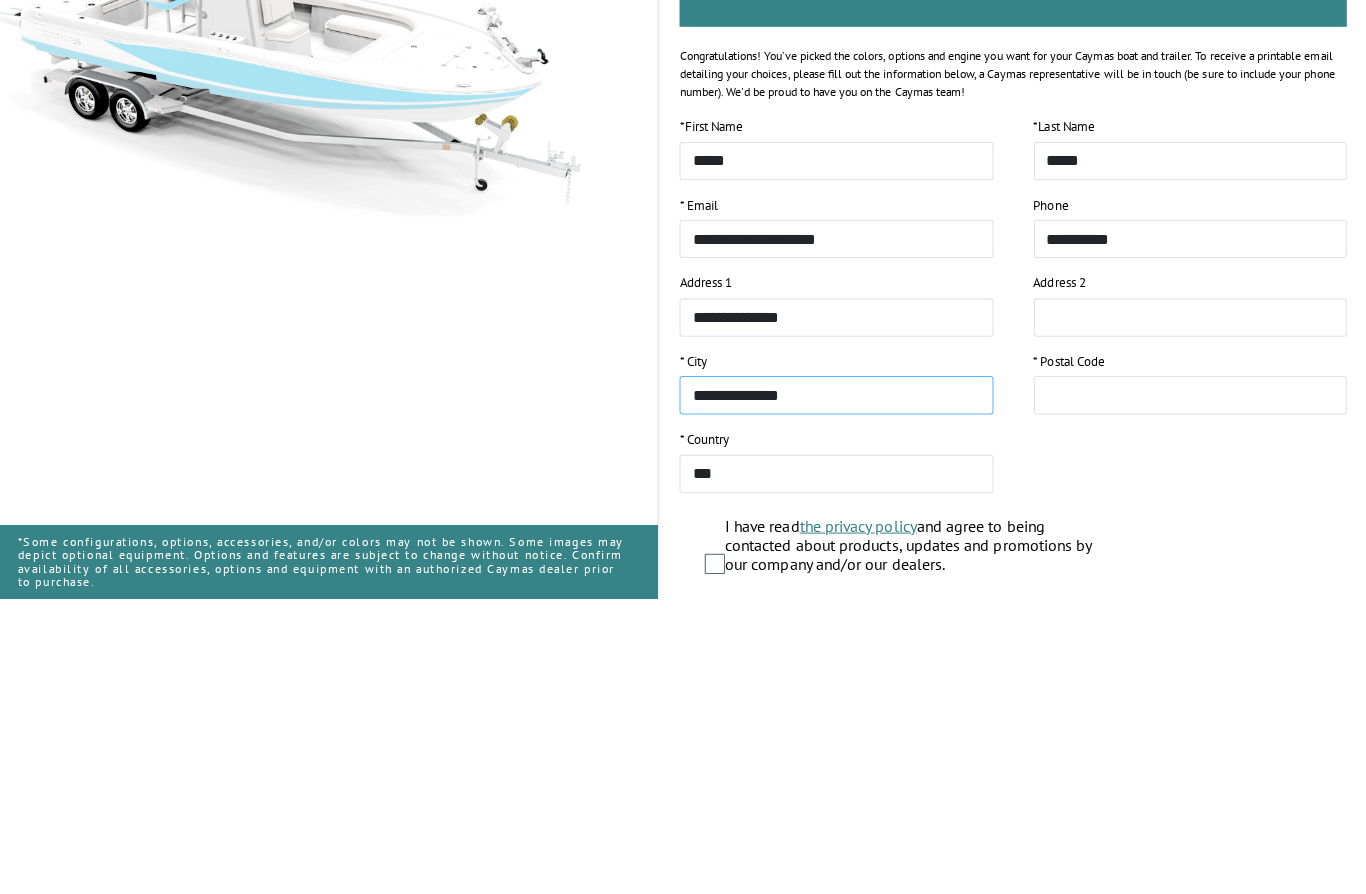 type on "**********" 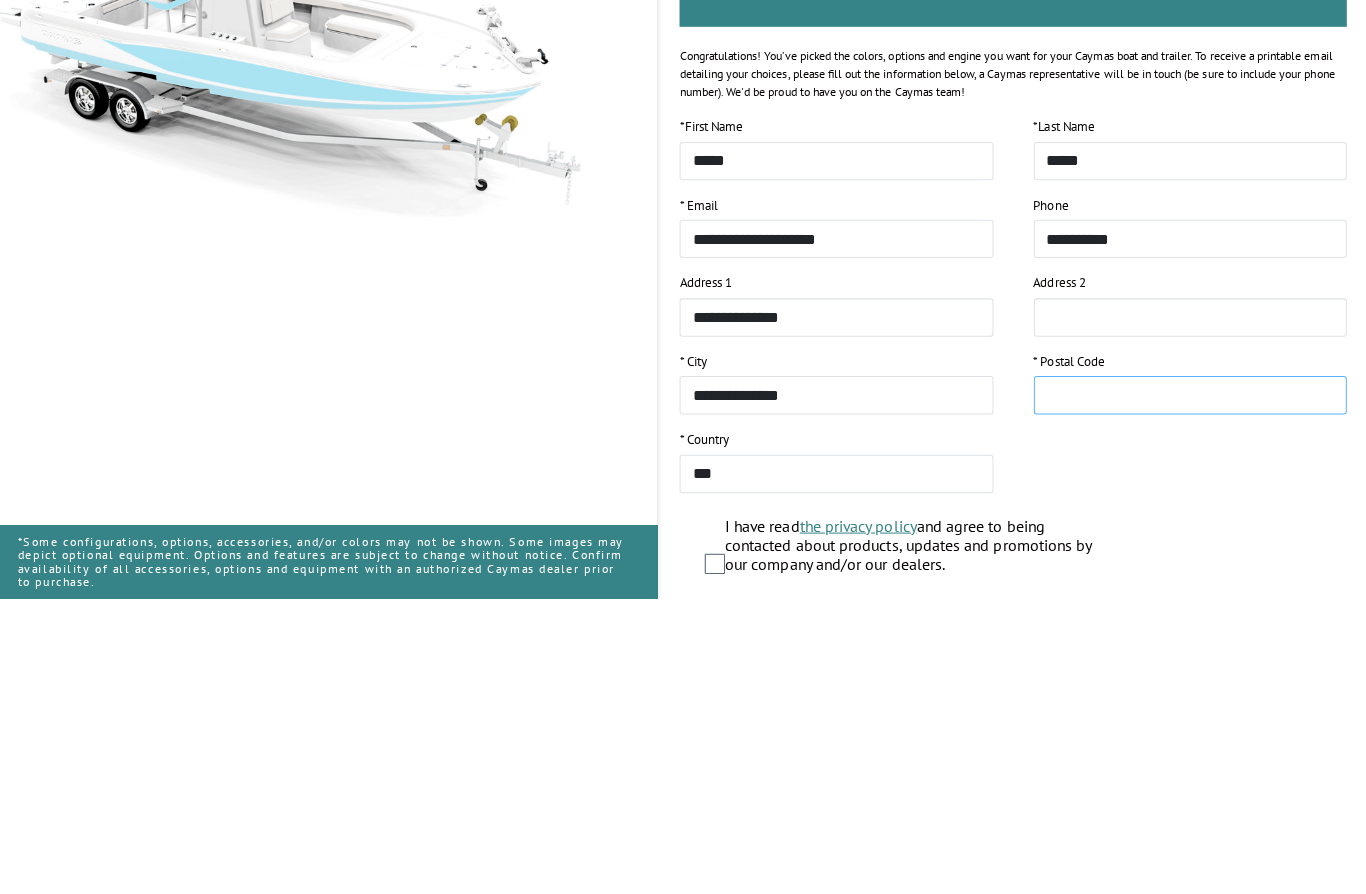 click at bounding box center (1191, 693) 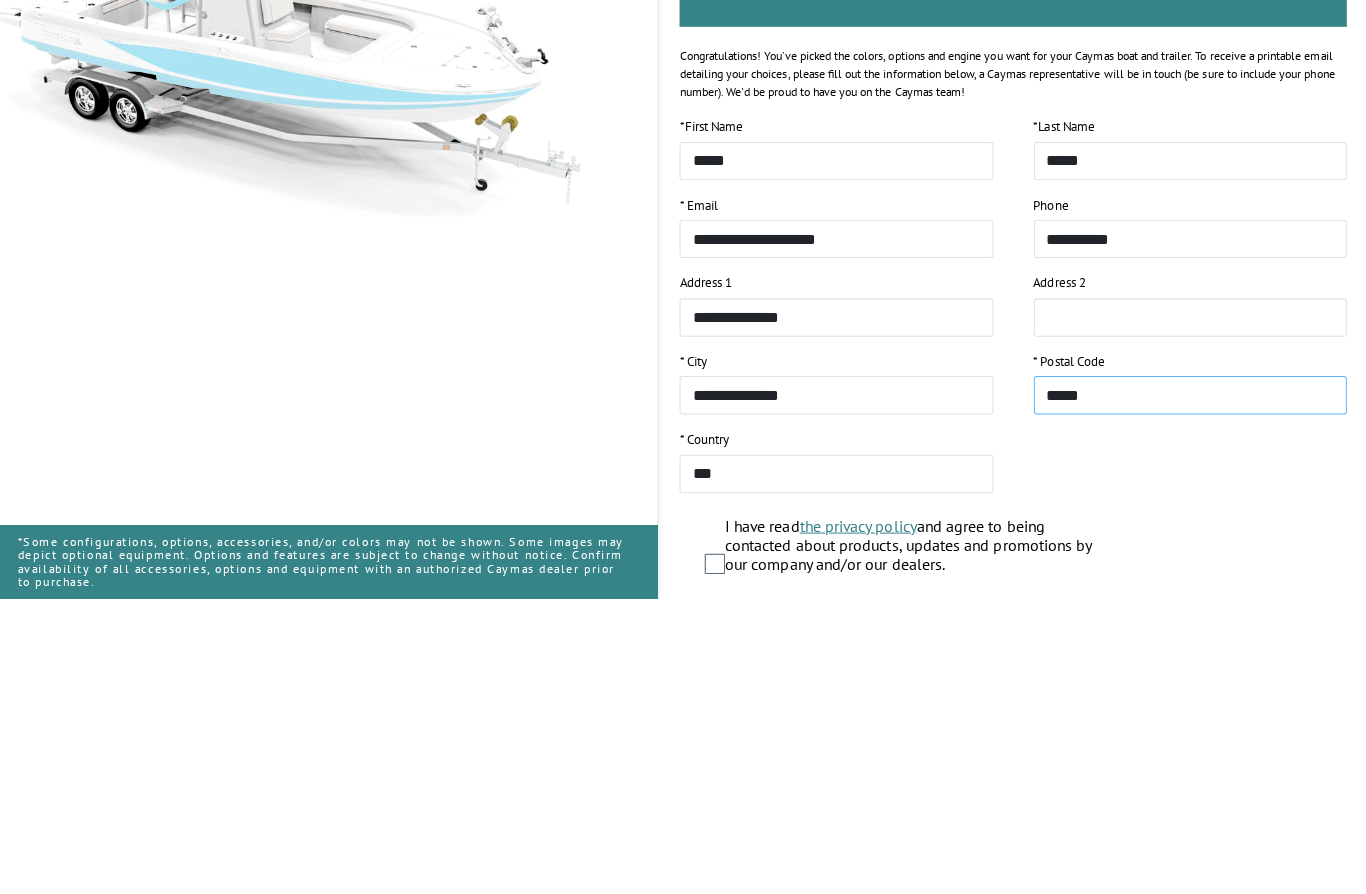 type on "*****" 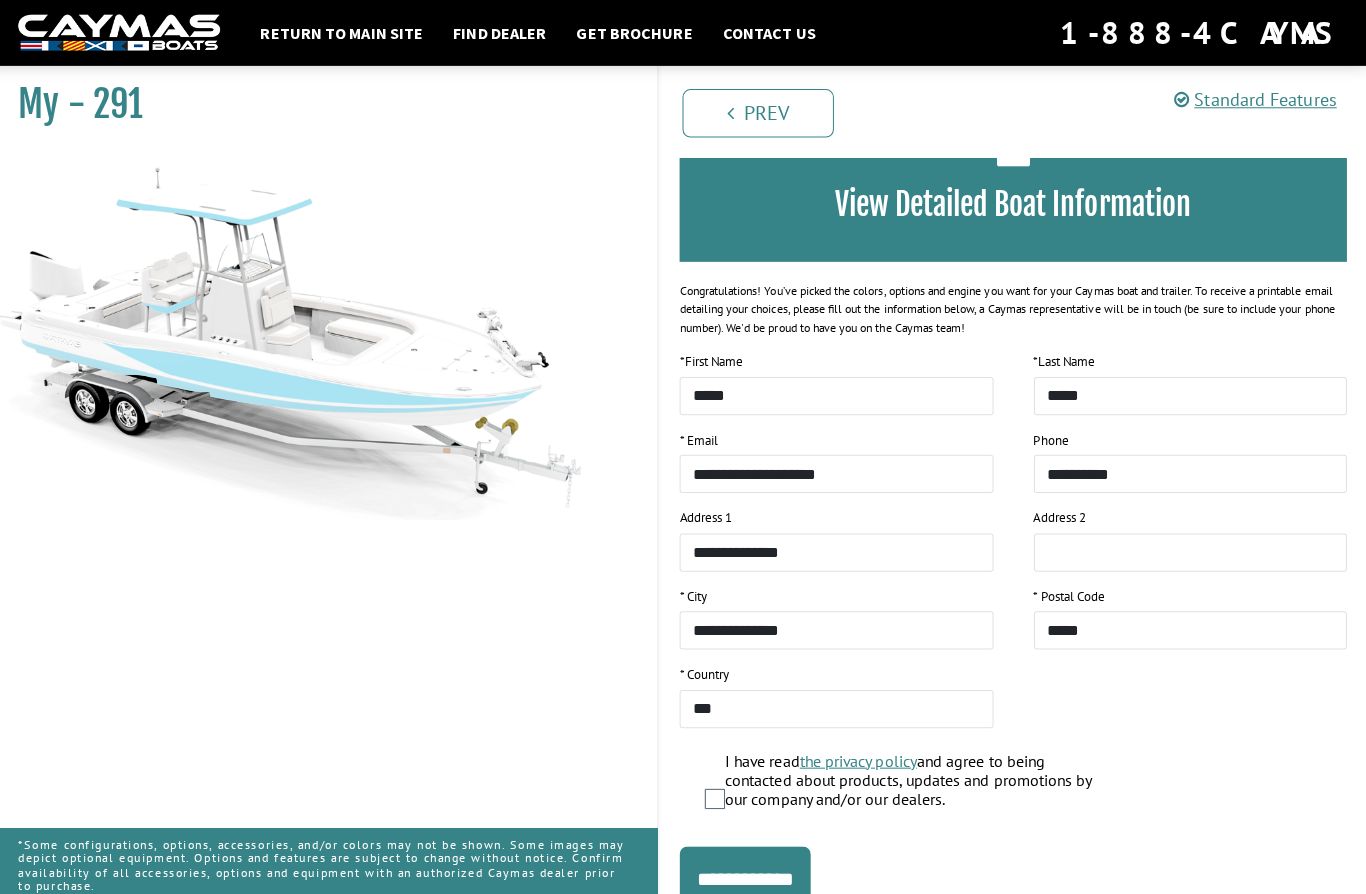 scroll, scrollTop: 140, scrollLeft: 0, axis: vertical 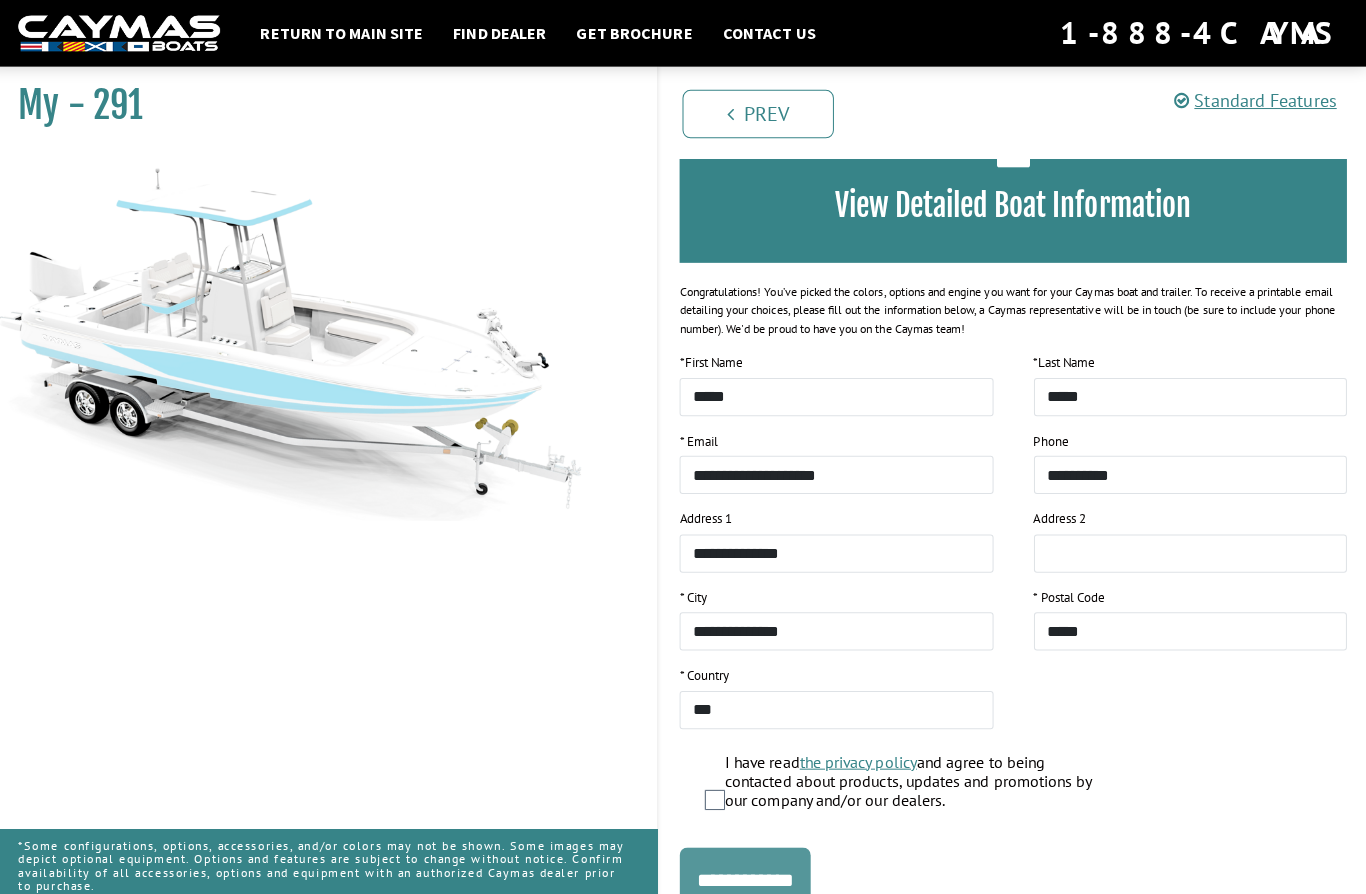 click on "**********" at bounding box center (750, 871) 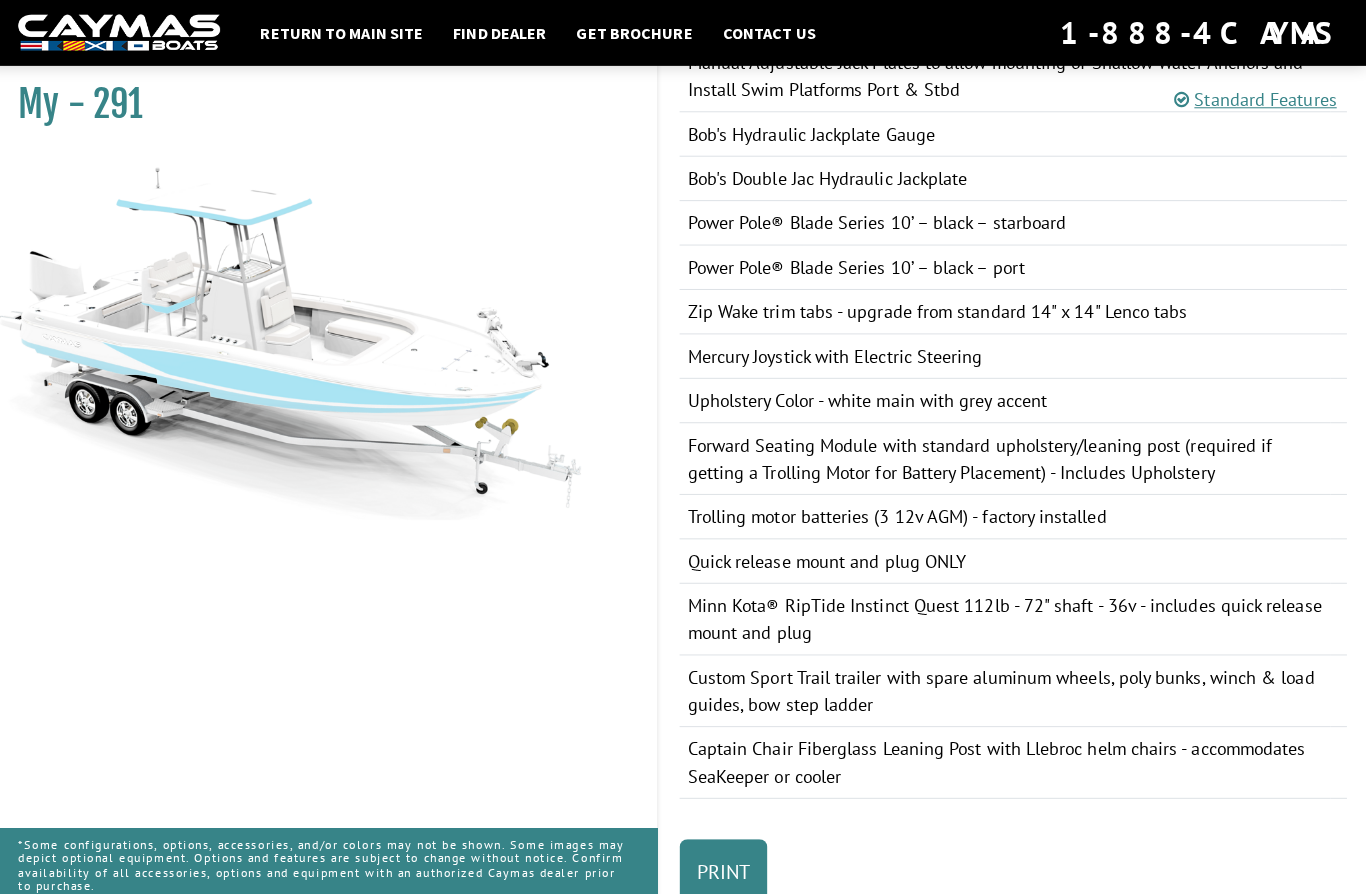 scroll, scrollTop: 2936, scrollLeft: 0, axis: vertical 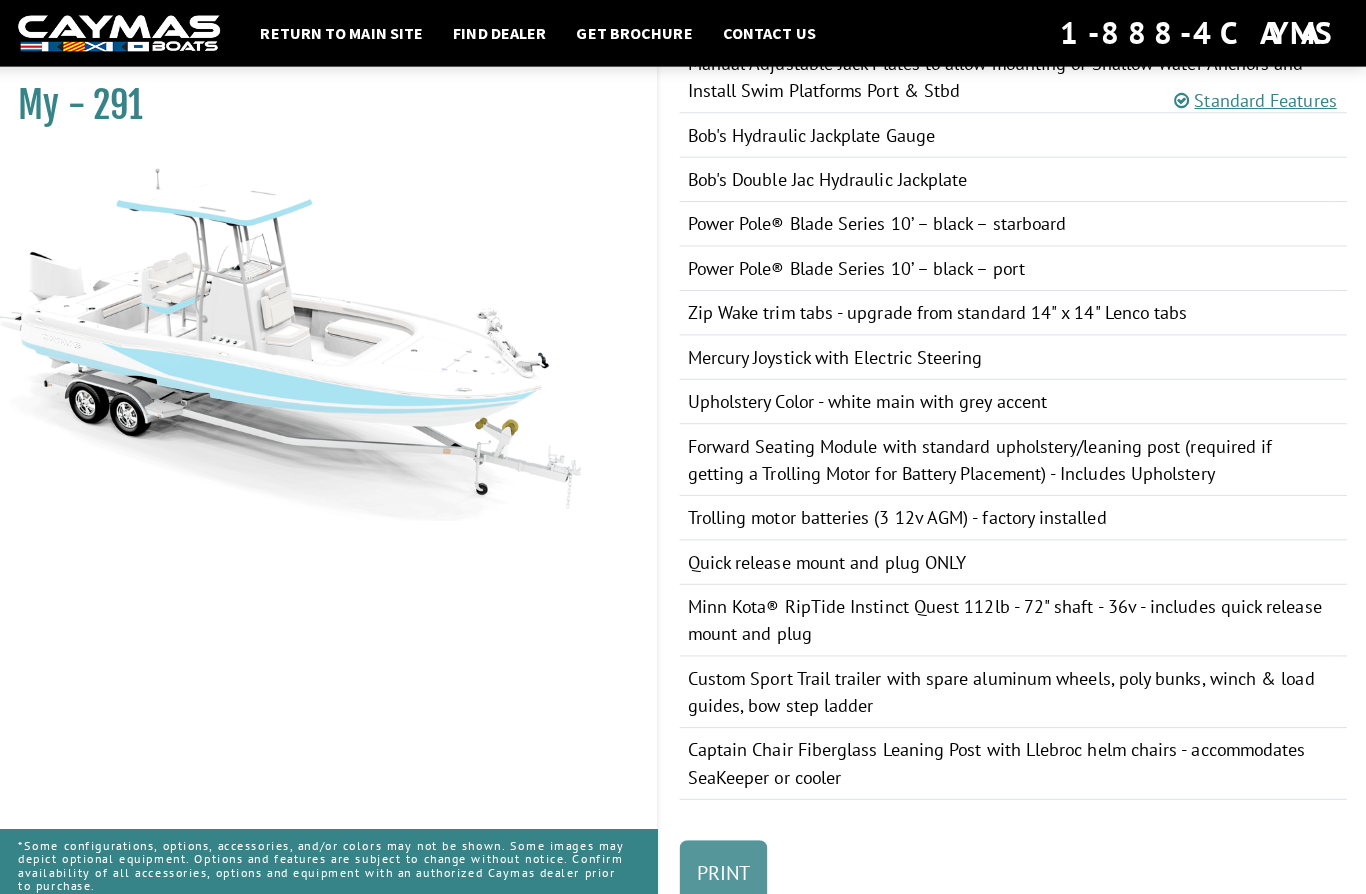 click on "Print" at bounding box center (728, 864) 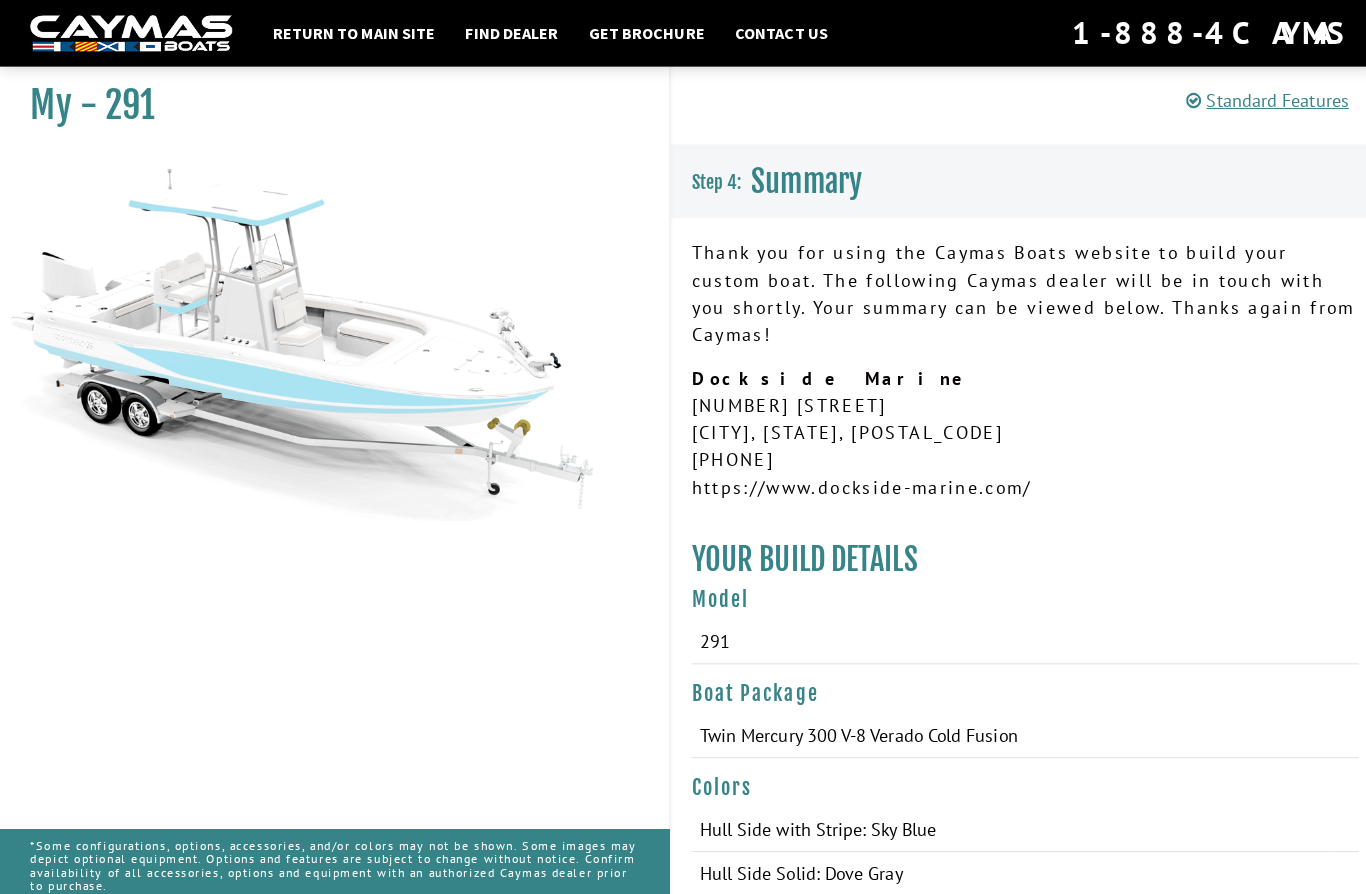 click on "Hull Side Solid: Dove Gray" at bounding box center [1004, 866] 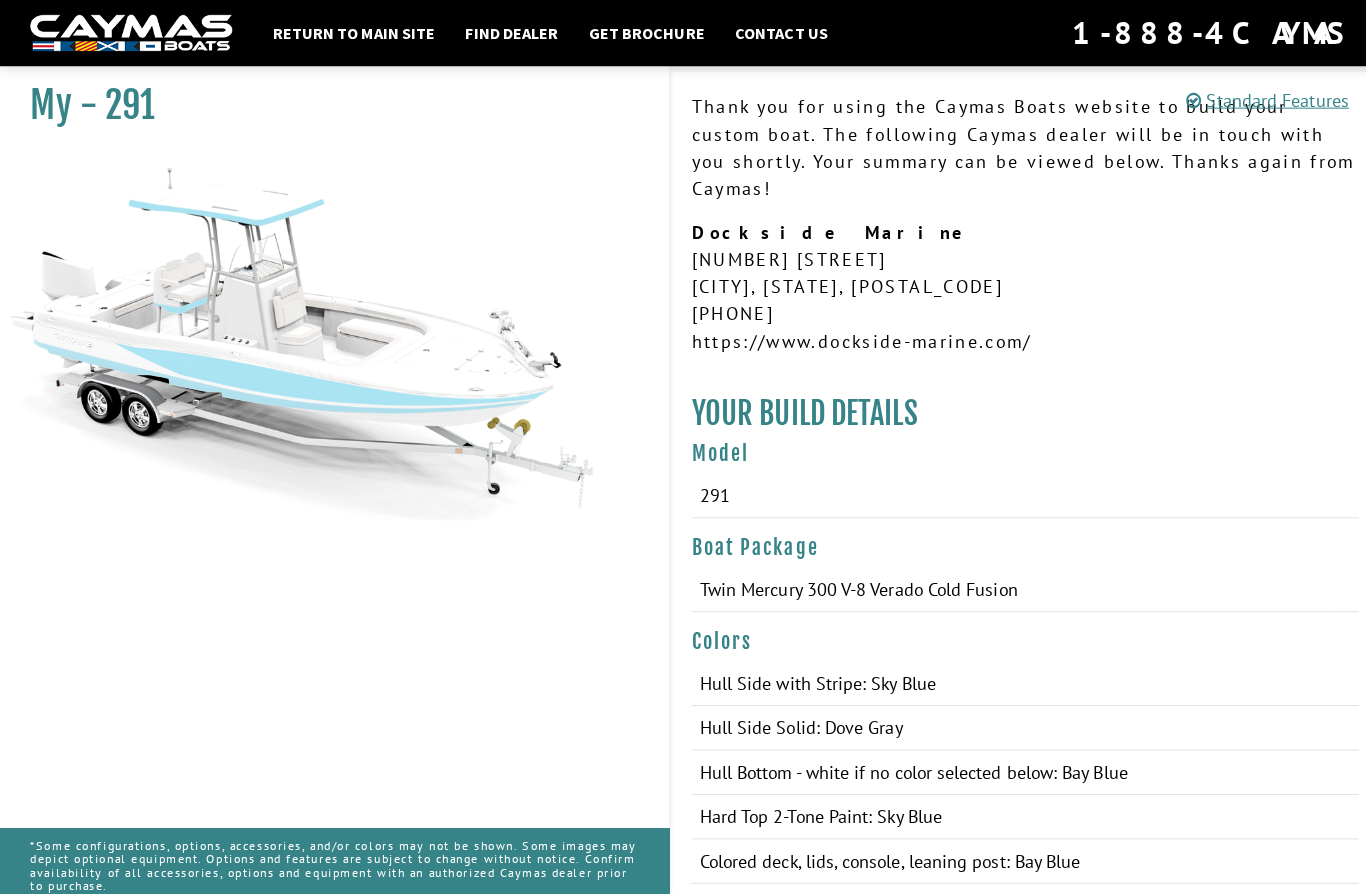 scroll, scrollTop: 0, scrollLeft: 0, axis: both 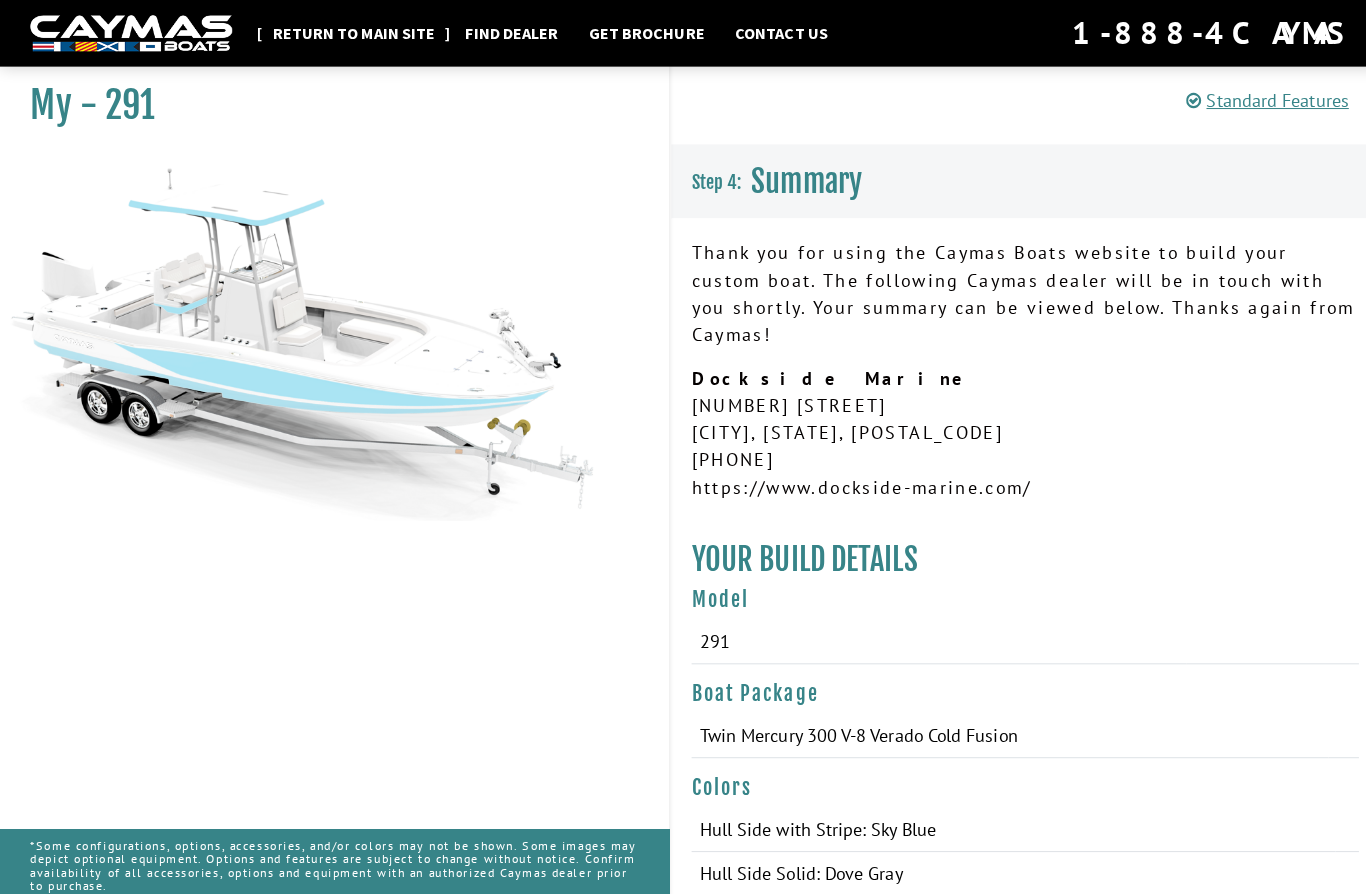 click on "Return to main site" at bounding box center [350, 33] 